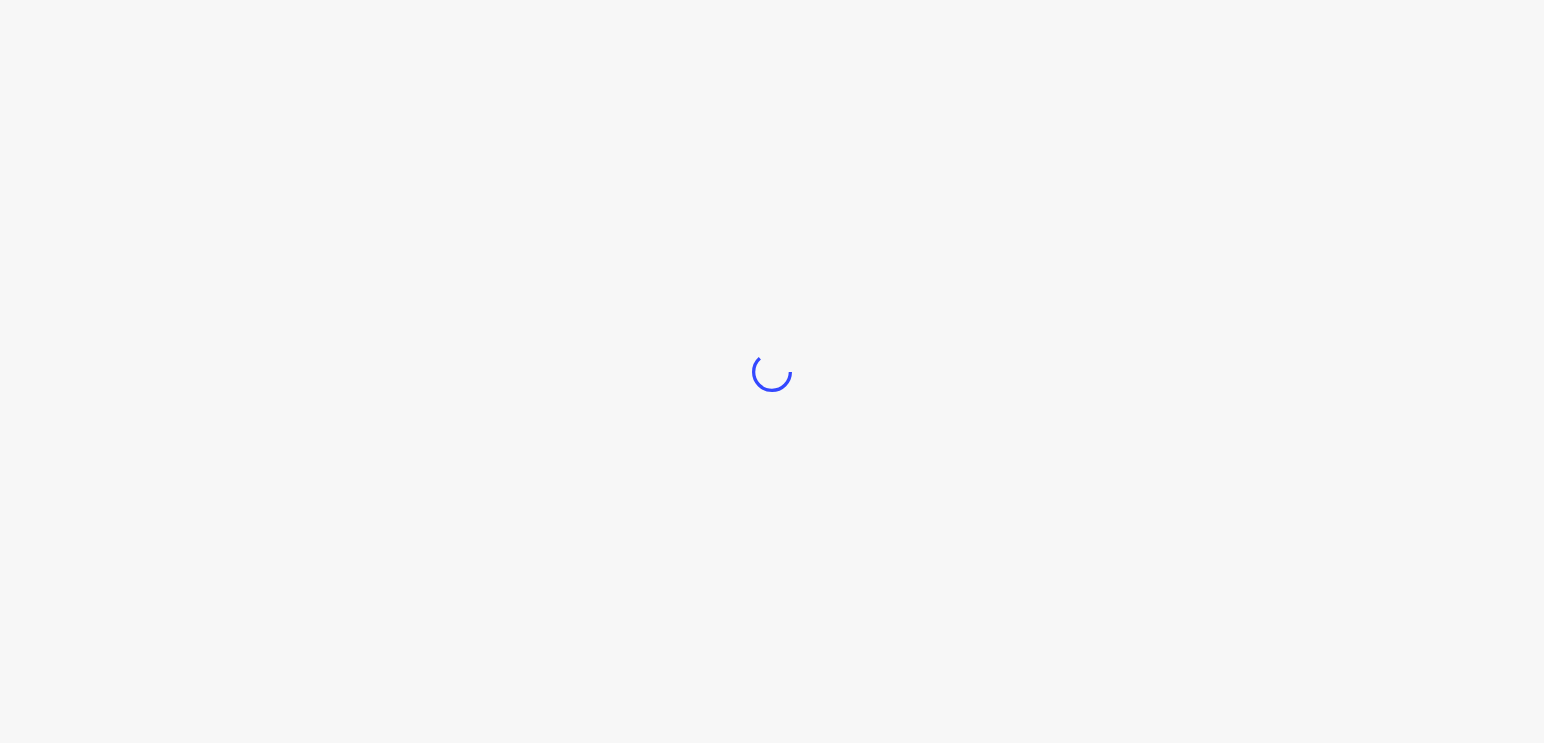 scroll, scrollTop: 0, scrollLeft: 0, axis: both 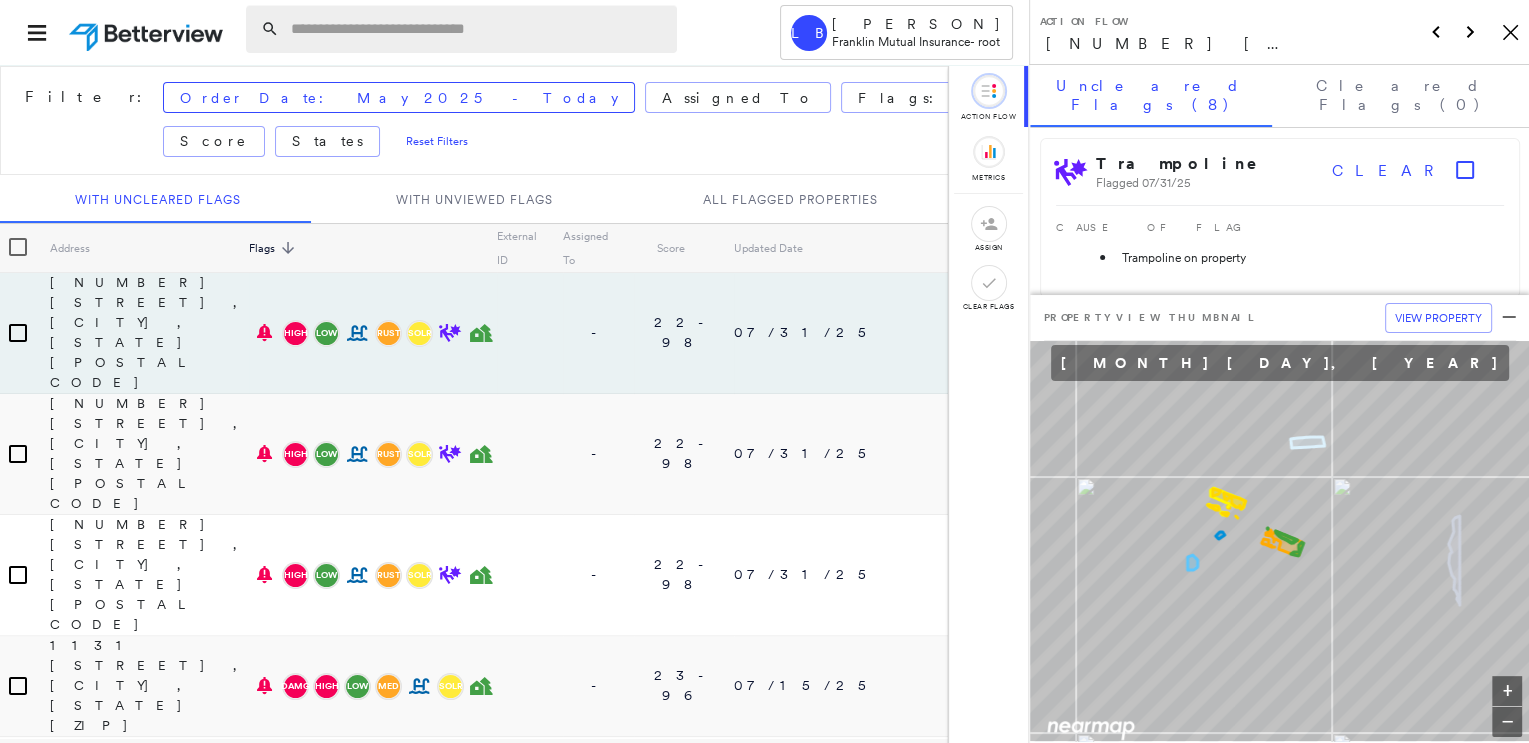 click at bounding box center [478, 29] 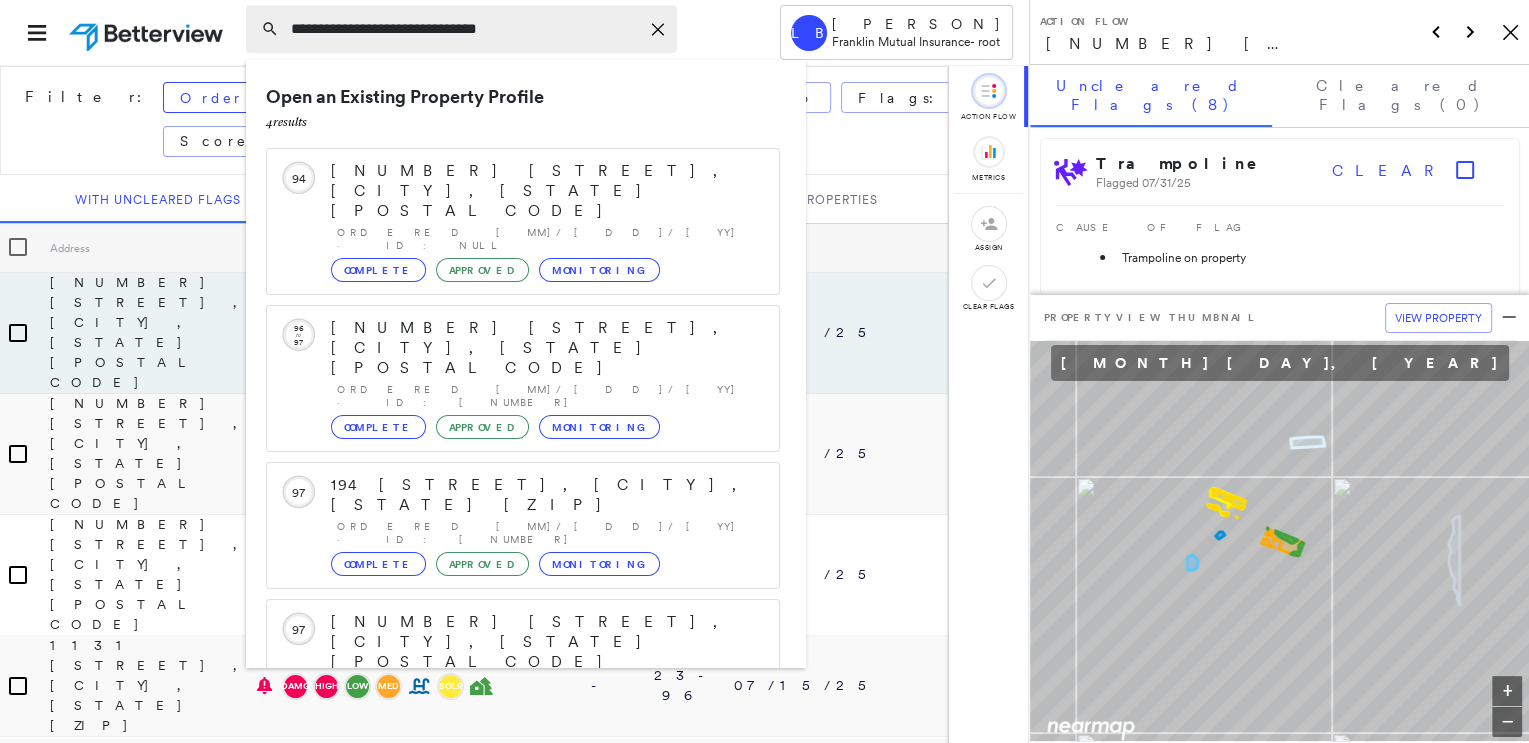 type on "**********" 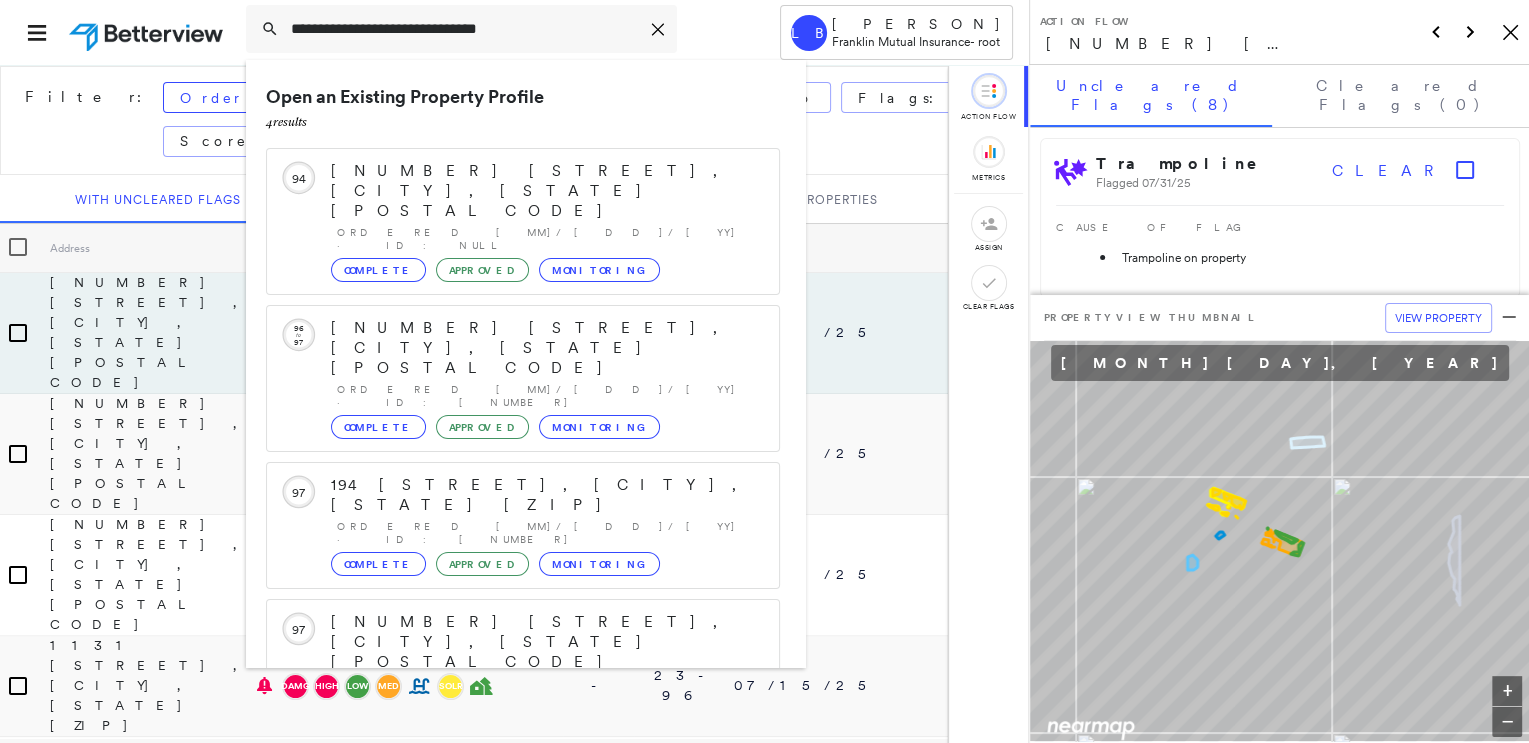 click on "Run a New Property Profile 1 result - Click to order a Property Profile" at bounding box center [523, 818] 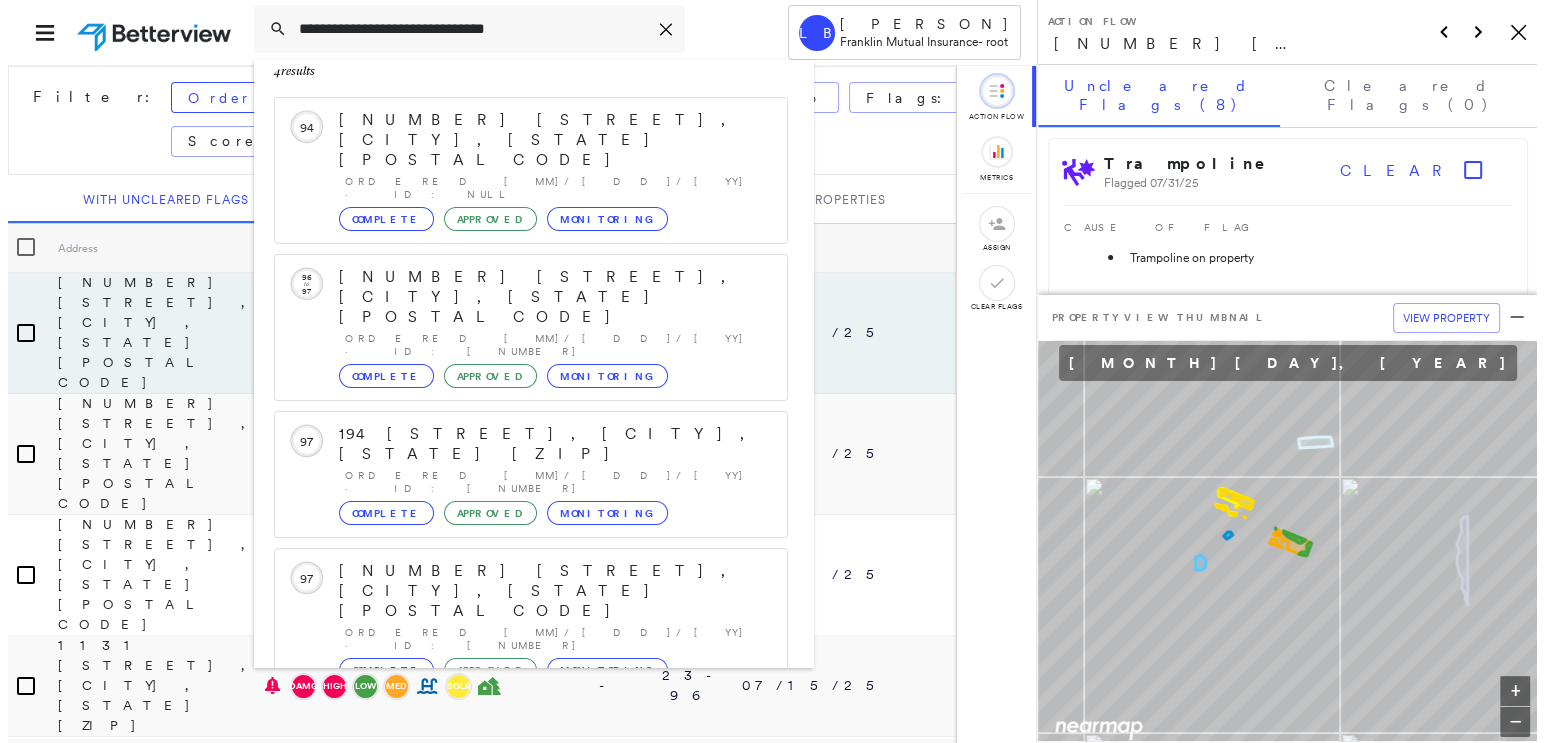scroll, scrollTop: 52, scrollLeft: 0, axis: vertical 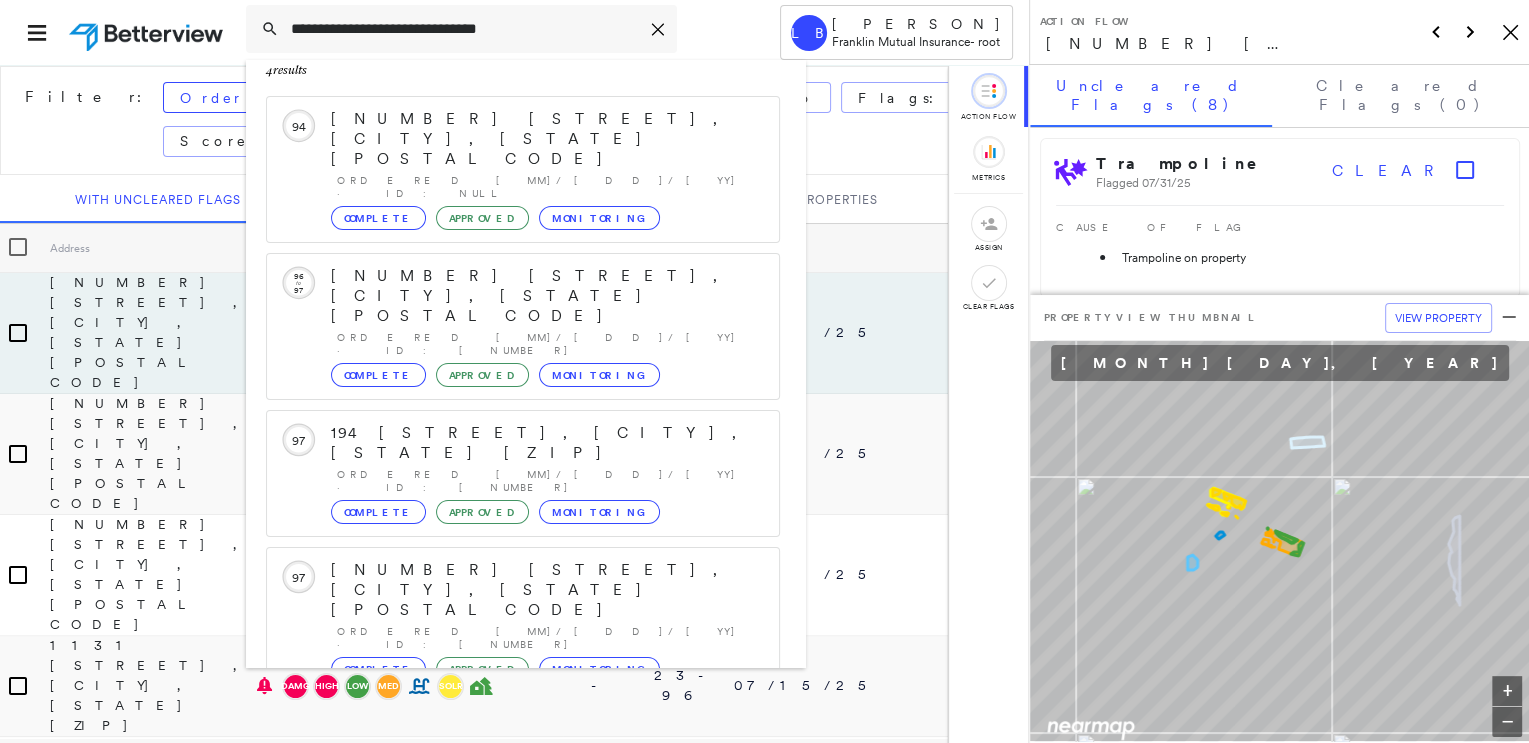 click 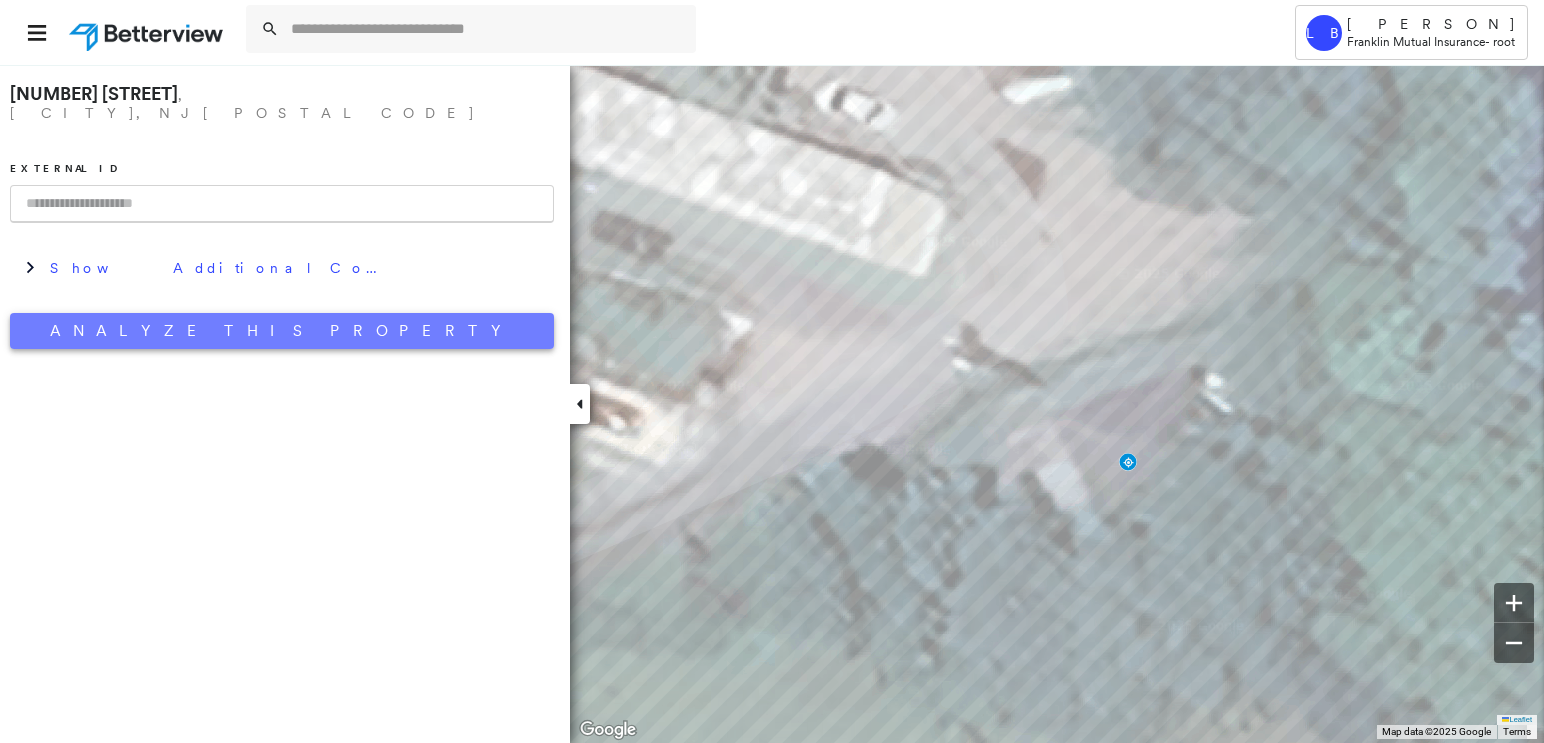 click on "Analyze This Property" at bounding box center [282, 331] 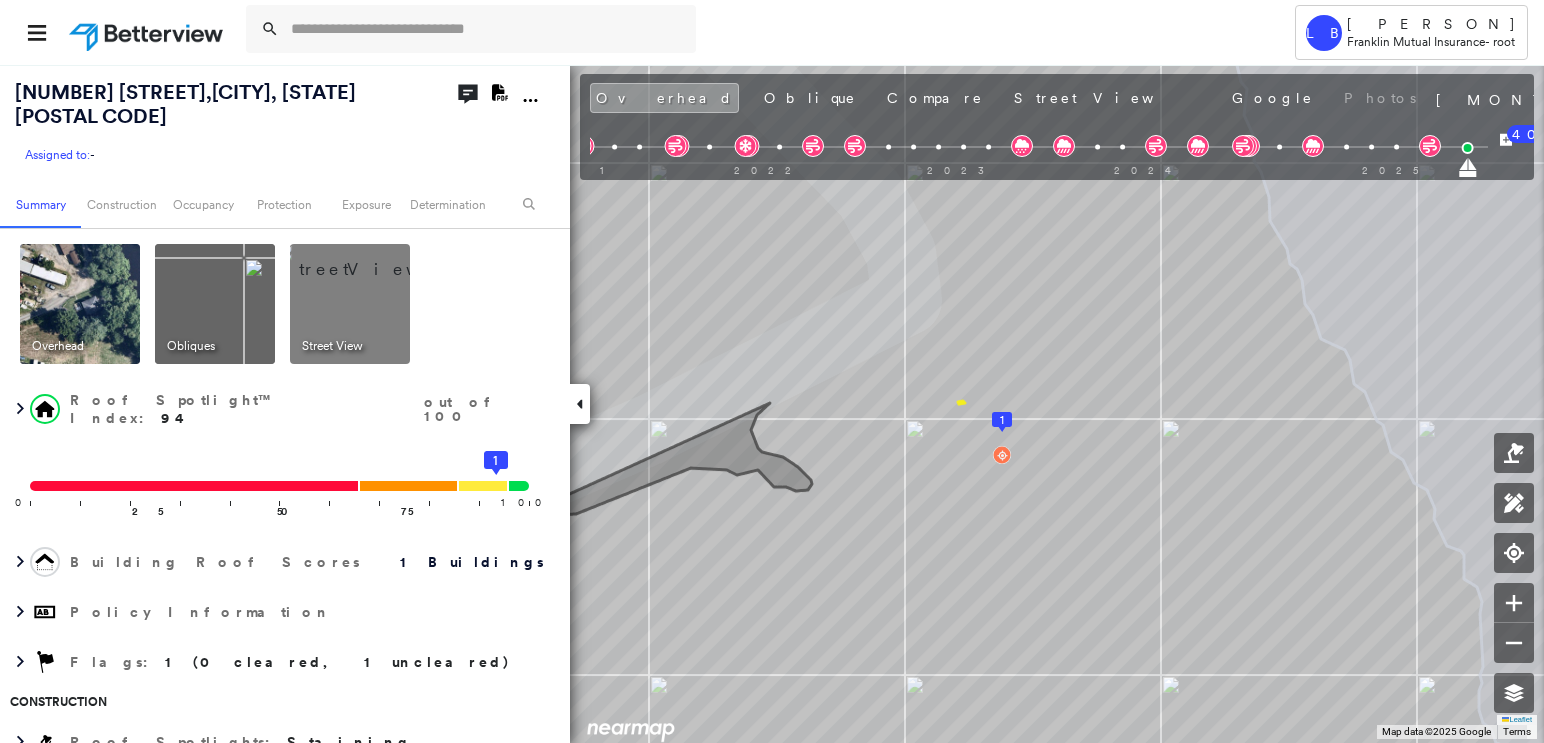 click at bounding box center (374, 259) 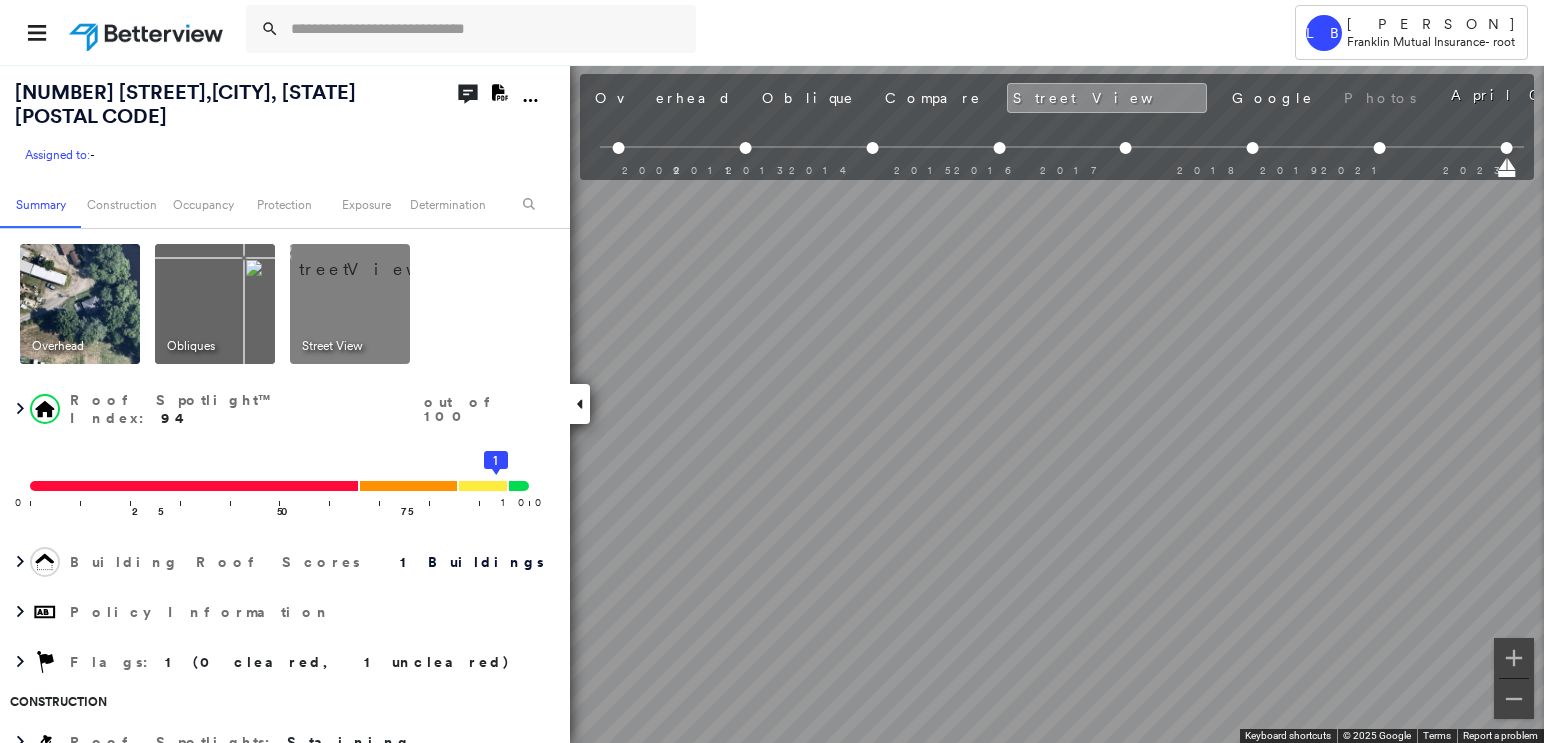 scroll, scrollTop: 0, scrollLeft: 389, axis: horizontal 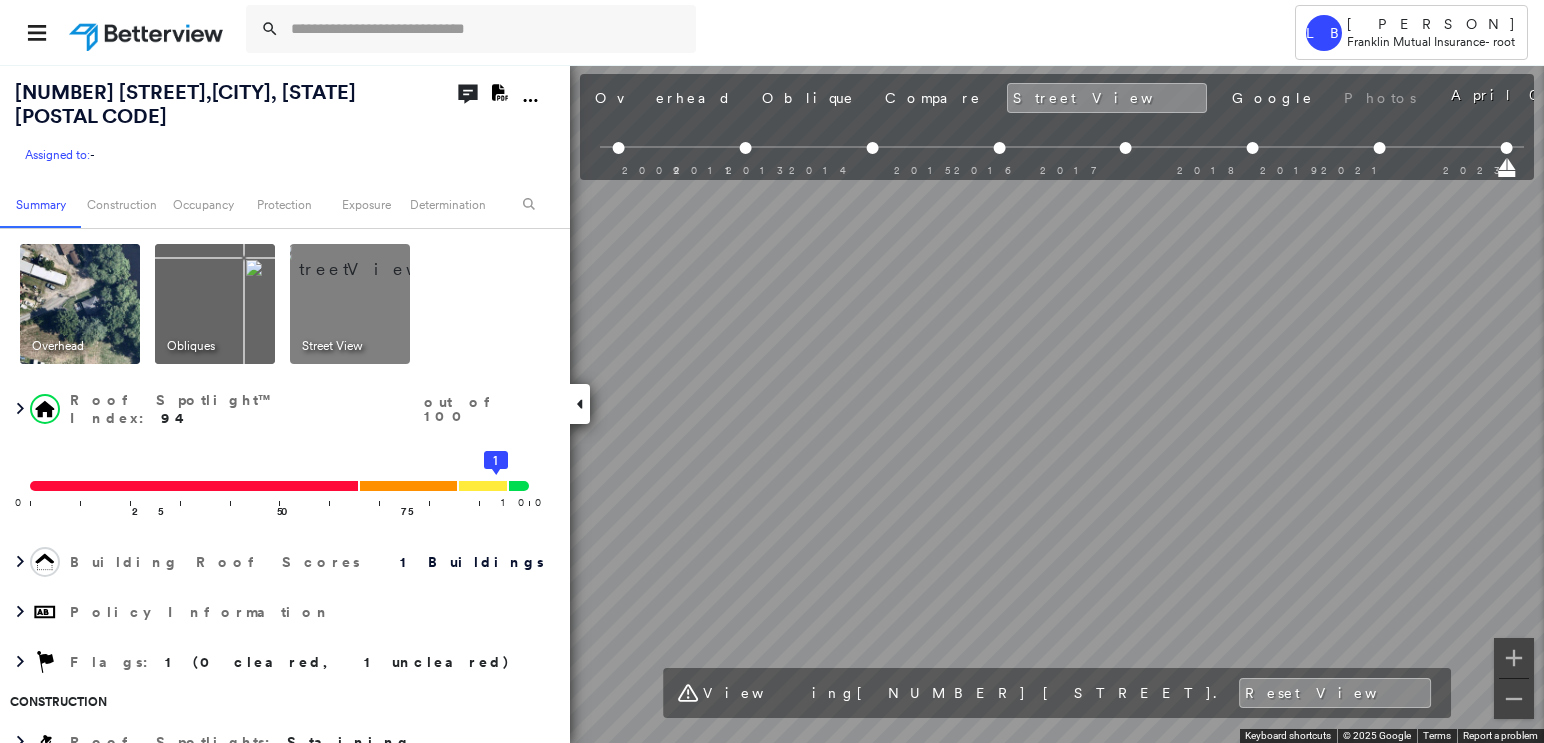 click on "[NUMBER] [STREET], [CITY], [STATE] Assigned to: - Assigned to: - Assigned to: - Open Comments Download PDF Report Summary Construction Occupancy Protection Exposure Determination Overhead Obliques Street View Roof Spotlight™ Index : [NUMBER] out of [NUMBER] [NUMBER] [NUMBER] [NUMBER] [NUMBER] [NUMBER] Building Roof Scores [NUMBER] Buildings Policy Information Flags : [NUMBER] ( [NUMBER] cleared, [NUMBER] uncleared) Construction Roof Spotlights : Staining Property Features : Water Hazard, Asphalt Roof Size & Shape : [NUMBER] building - Hip | Asphalt Shingle BuildZoom - Building Permit Data and Analysis Occupancy Place Detail Protection Exposure FEMA Risk Index Wind Flood Regional Hazard: [NUMBER] out of [NUMBER] Additional Perils Tree Fall Risk: Present Determination Flags : [NUMBER] ( [NUMBER] cleared, [NUMBER] uncleared) Uncleared Flags ([NUMBER]) Cleared Flags ( [NUMBER] ) LOW Low Priority Flagged [MM]/[DD]/[YY] Clear Action Taken New Entry History Quote/New Business Terms & Conditions Added ACV Endorsement Added Cosmetic Endorsement Inspection/Loss Control Report Information Added to Inspection Survey General [NUMBER]" at bounding box center (772, 403) 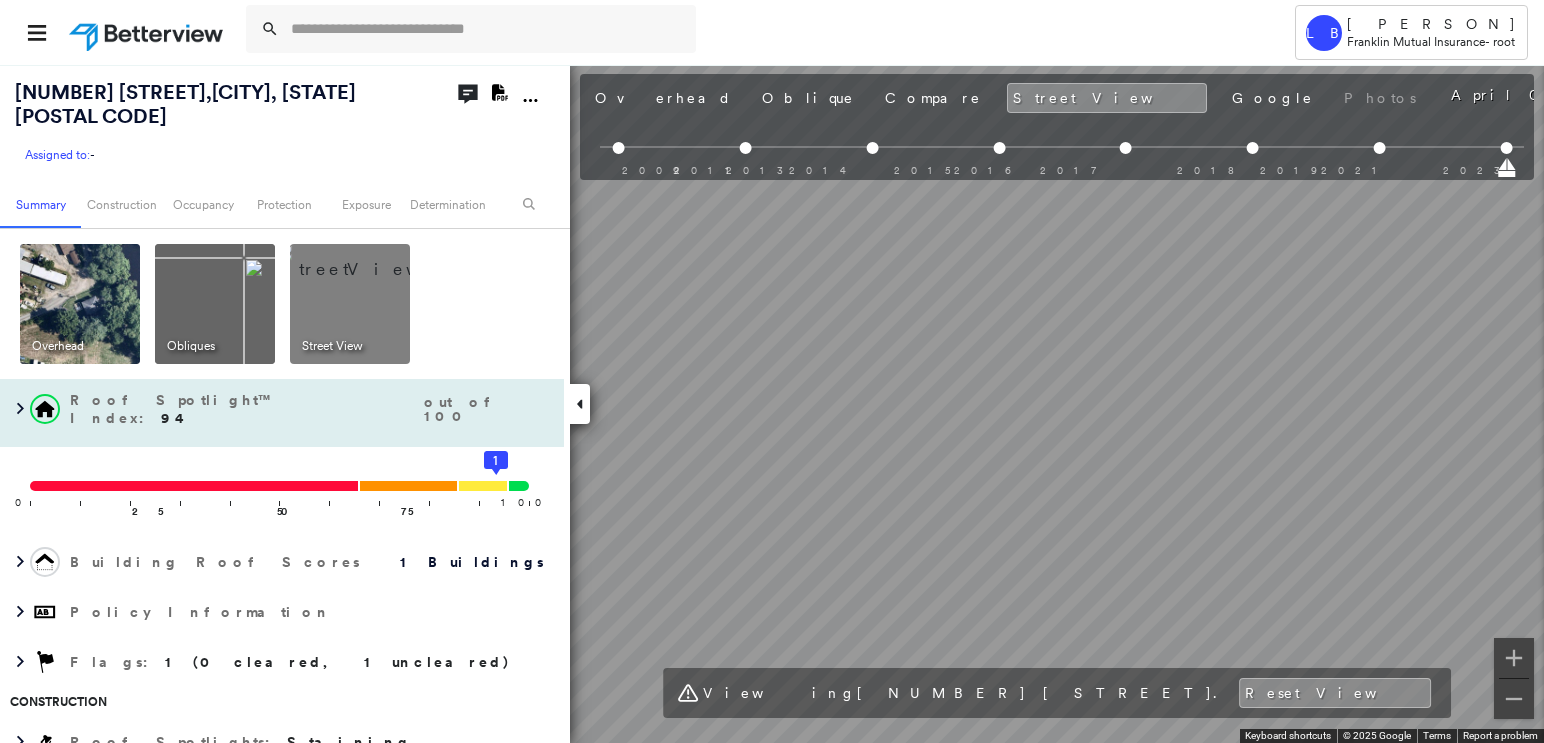 click on "[NUMBER] [STREET], [CITY], [STATE] Assigned to: - Assigned to: - Assigned to: - Open Comments Download PDF Report Summary Construction Occupancy Protection Exposure Determination Overhead Obliques Street View Roof Spotlight™ Index : [NUMBER] out of [NUMBER] [NUMBER] [NUMBER] [NUMBER] [NUMBER] [NUMBER] Building Roof Scores [NUMBER] Buildings Policy Information Flags : [NUMBER] ( [NUMBER] cleared, [NUMBER] uncleared) Construction Roof Spotlights : Staining Property Features : Water Hazard, Asphalt Roof Size & Shape : [NUMBER] building - Hip | Asphalt Shingle BuildZoom - Building Permit Data and Analysis Occupancy Place Detail Protection Exposure FEMA Risk Index Wind Flood Regional Hazard: [NUMBER] out of [NUMBER] Additional Perils Tree Fall Risk: Present Determination Flags : [NUMBER] ( [NUMBER] cleared, [NUMBER] uncleared) Uncleared Flags ([NUMBER]) Cleared Flags ( [NUMBER] ) LOW Low Priority Flagged [MM]/[DD]/[YY] Clear Action Taken New Entry History Quote/New Business Terms & Conditions Added ACV Endorsement Added Cosmetic Endorsement Inspection/Loss Control Report Information Added to Inspection Survey General [NUMBER]" at bounding box center [772, 403] 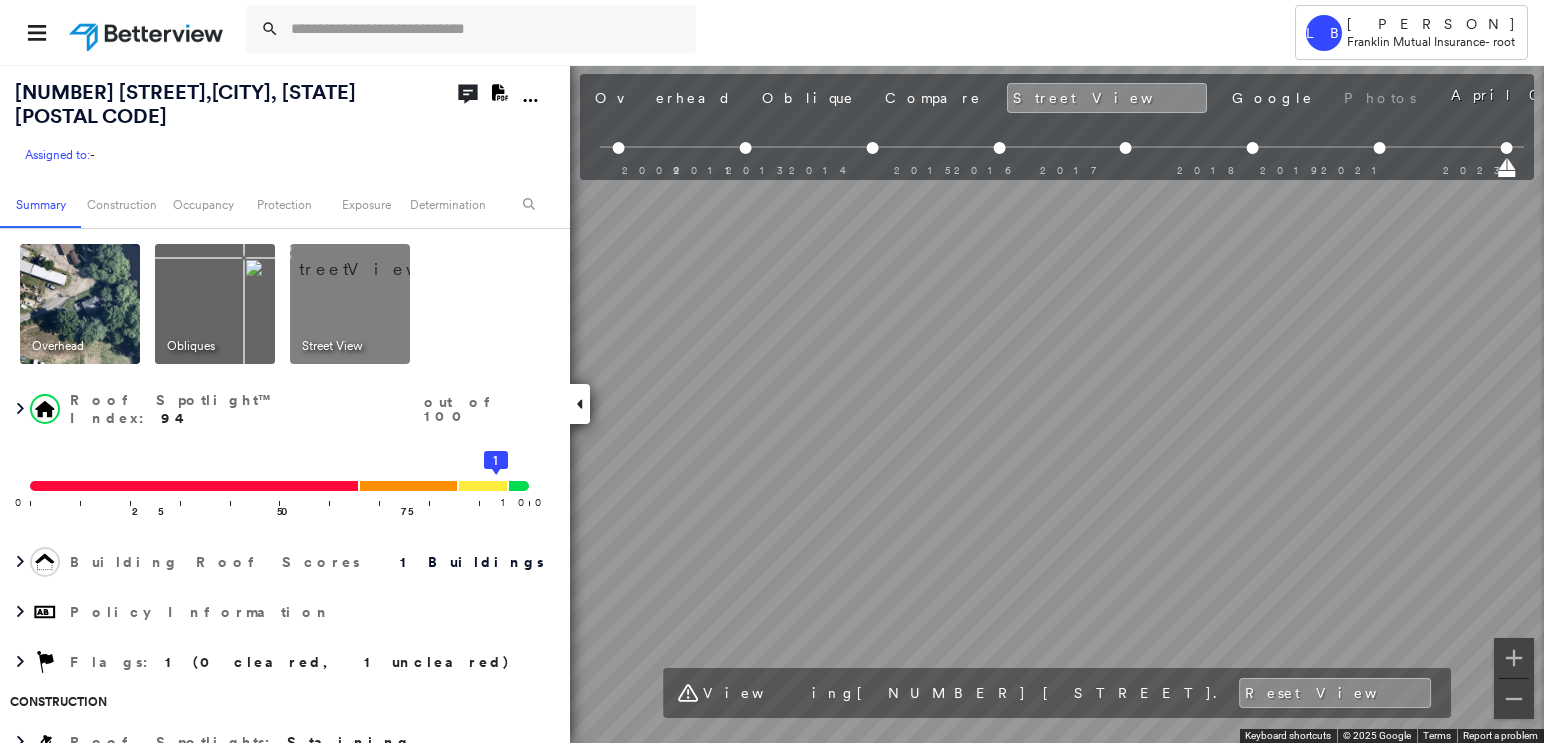 click at bounding box center (80, 304) 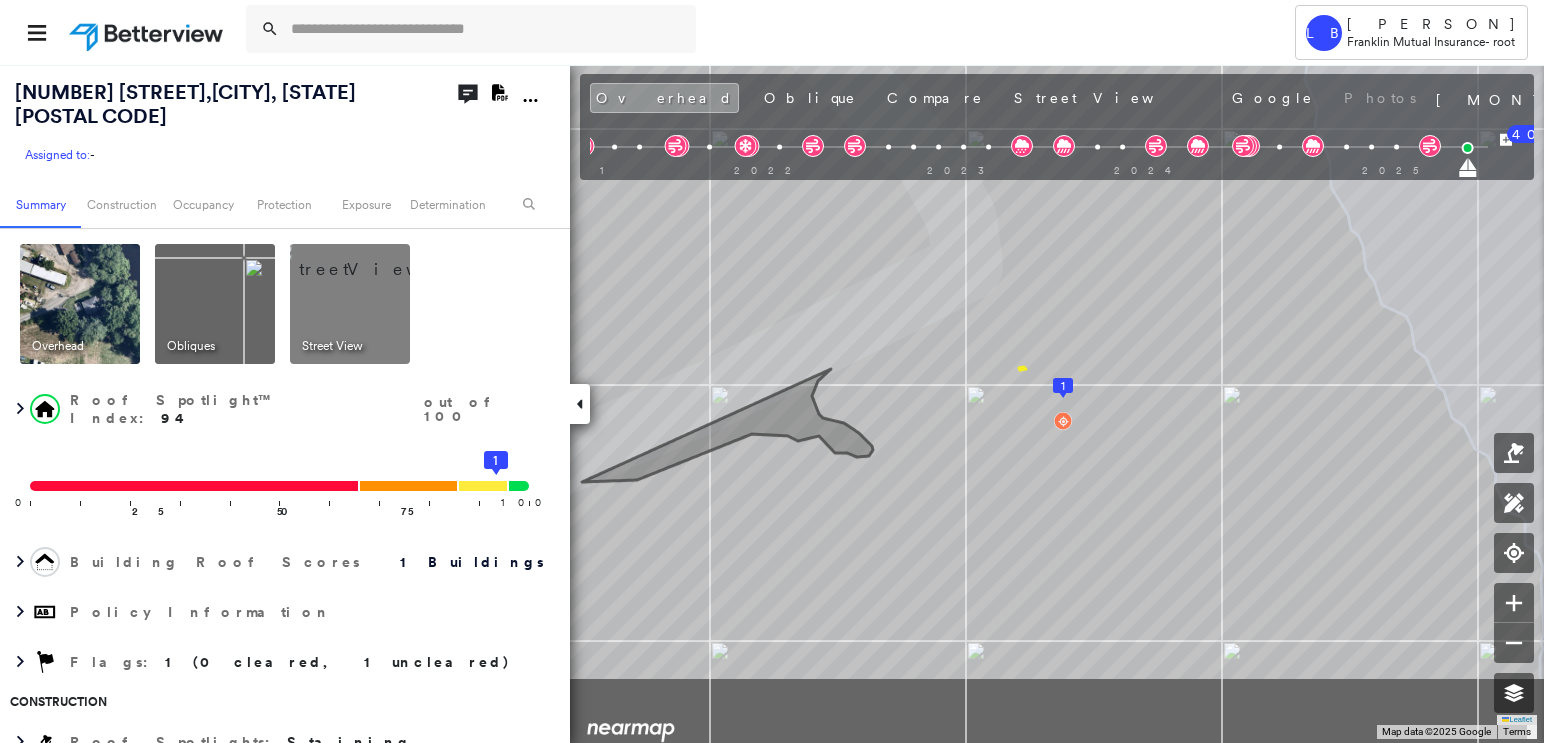 click on "[NUMBER] [STREET], [CITY], [STATE] Assigned to: - Assigned to: - Assigned to: - Open Comments Download PDF Report Summary Construction Occupancy Protection Exposure Determination Overhead Obliques Street View Roof Spotlight™ Index : [NUMBER] out of [NUMBER] [NUMBER] [NUMBER] [NUMBER] [NUMBER] [NUMBER] Building Roof Scores [NUMBER] Buildings Policy Information Flags : [NUMBER] ( [NUMBER] cleared, [NUMBER] uncleared) Construction Roof Spotlights : Staining Property Features : Water Hazard, Asphalt Roof Size & Shape : [NUMBER] building - Hip | Asphalt Shingle BuildZoom - Building Permit Data and Analysis Occupancy Place Detail Protection Exposure FEMA Risk Index Wind Flood Regional Hazard: [NUMBER] out of [NUMBER] Additional Perils Tree Fall Risk: Present Determination Flags : [NUMBER] ( [NUMBER] cleared, [NUMBER] uncleared) Uncleared Flags ([NUMBER]) Cleared Flags ( [NUMBER] ) LOW Low Priority Flagged [MM]/[DD]/[YY] Clear Action Taken New Entry History Quote/New Business Terms & Conditions Added ACV Endorsement Added Cosmetic Endorsement Inspection/Loss Control Report Information Added to Inspection Survey General [NUMBER]" at bounding box center (772, 403) 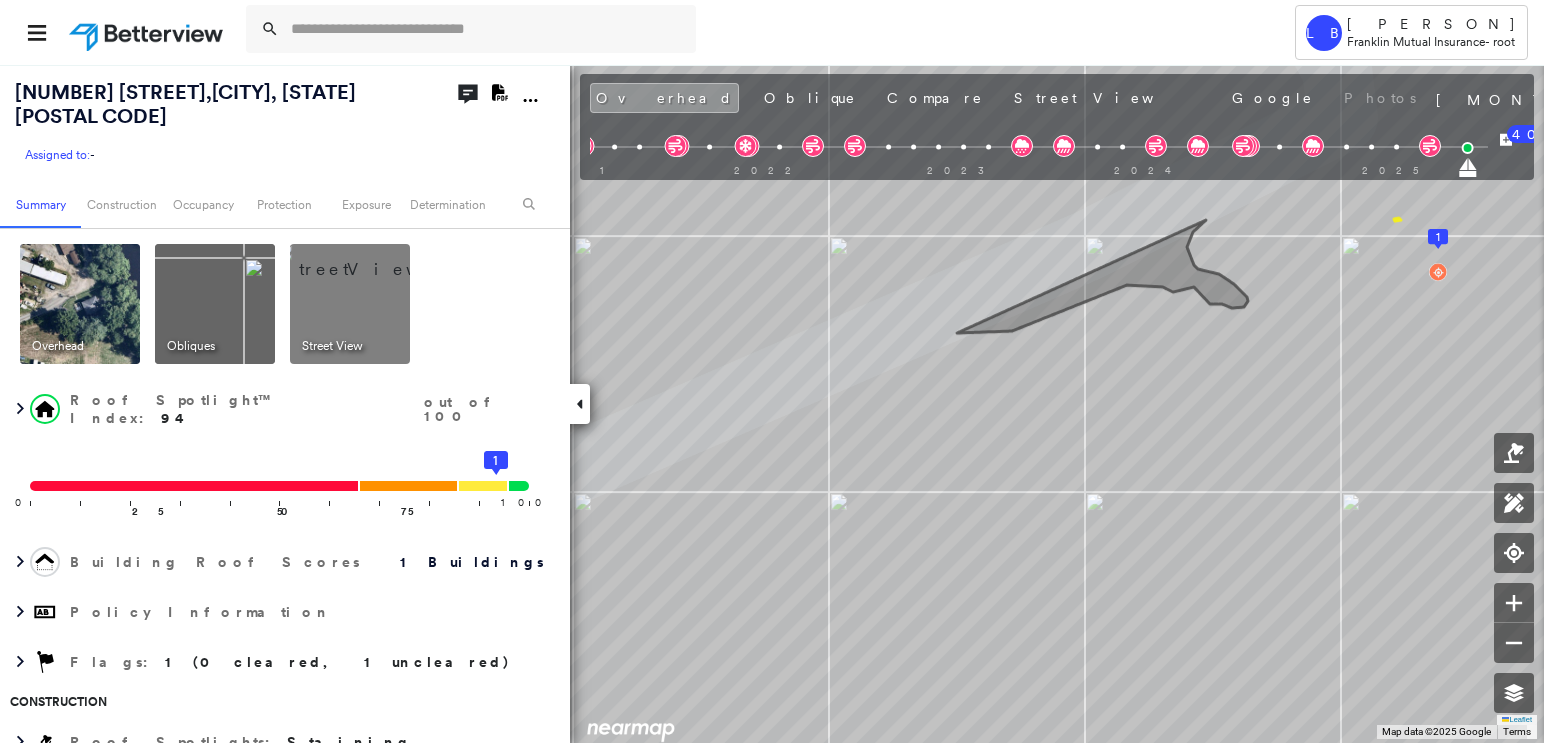 click on "[NUMBER] [STREET], [CITY], [STATE] Assigned to: - Assigned to: - Assigned to: - Open Comments Download PDF Report Summary Construction Occupancy Protection Exposure Determination Overhead Obliques Street View Roof Spotlight™ Index : [NUMBER] out of [NUMBER] [NUMBER] [NUMBER] [NUMBER] [NUMBER] [NUMBER] Building Roof Scores [NUMBER] Buildings Policy Information Flags : [NUMBER] ( [NUMBER] cleared, [NUMBER] uncleared) Construction Roof Spotlights : Staining Property Features : Water Hazard, Asphalt Roof Size & Shape : [NUMBER] building - Hip | Asphalt Shingle BuildZoom - Building Permit Data and Analysis Occupancy Place Detail Protection Exposure FEMA Risk Index Wind Flood Regional Hazard: [NUMBER] out of [NUMBER] Additional Perils Tree Fall Risk: Present Determination Flags : [NUMBER] ( [NUMBER] cleared, [NUMBER] uncleared) Uncleared Flags ([NUMBER]) Cleared Flags ( [NUMBER] ) LOW Low Priority Flagged [MM]/[DD]/[YY] Clear Action Taken New Entry History Quote/New Business Terms & Conditions Added ACV Endorsement Added Cosmetic Endorsement Inspection/Loss Control Report Information Added to Inspection Survey General [NUMBER]" at bounding box center [772, 403] 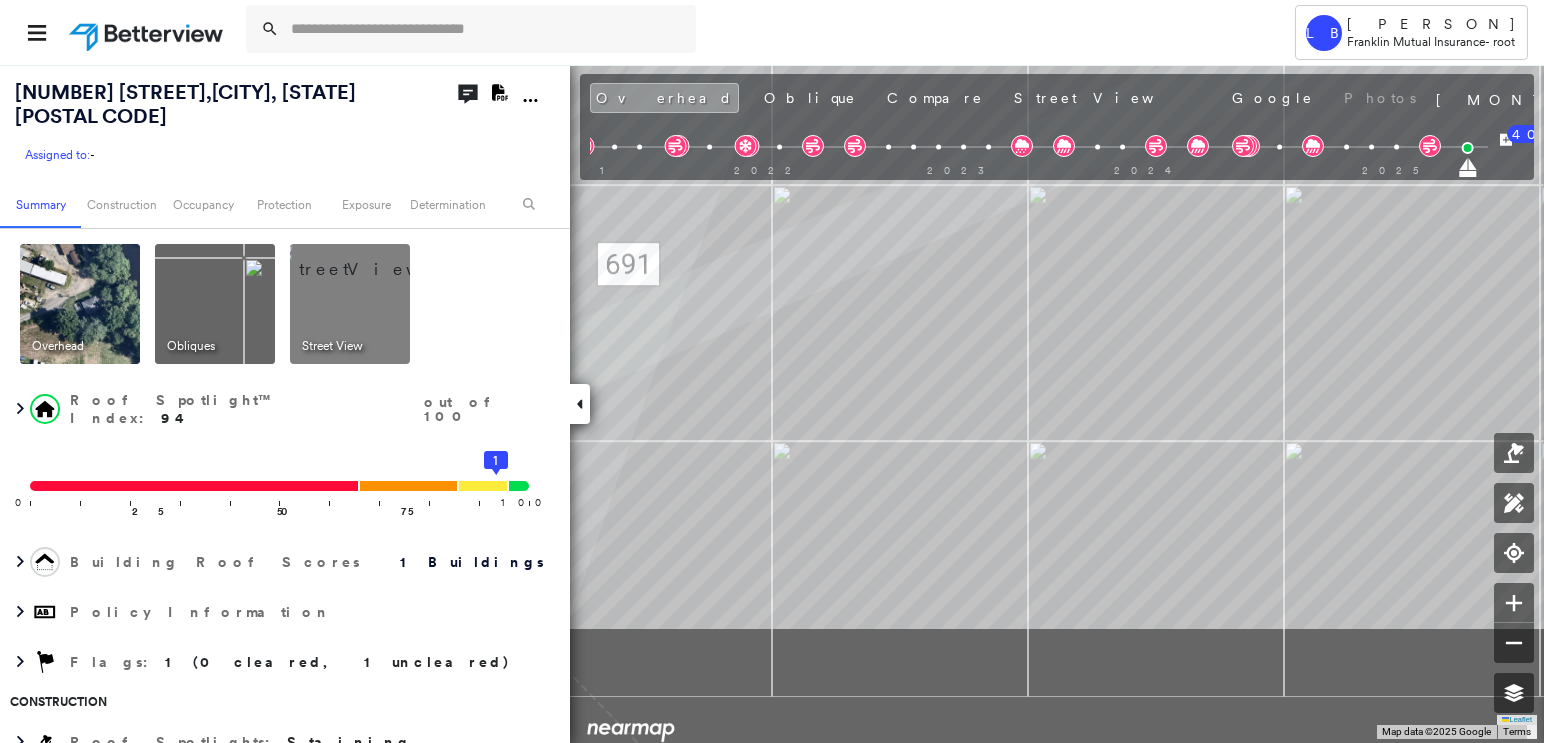 click on "[NUMBER] [STREET], [CITY], [STATE] Assigned to: - Assigned to: - Assigned to: - Open Comments Download PDF Report Summary Construction Occupancy Protection Exposure Determination Overhead Obliques Street View Roof Spotlight™ Index : [NUMBER] out of [NUMBER] [NUMBER] [NUMBER] [NUMBER] [NUMBER] [NUMBER] Building Roof Scores [NUMBER] Buildings Policy Information Flags : [NUMBER] ( [NUMBER] cleared, [NUMBER] uncleared) Construction Roof Spotlights : Staining Property Features : Water Hazard, Asphalt Roof Size & Shape : [NUMBER] building - Hip | Asphalt Shingle BuildZoom - Building Permit Data and Analysis Occupancy Place Detail Protection Exposure FEMA Risk Index Wind Flood Regional Hazard: [NUMBER] out of [NUMBER] Additional Perils Tree Fall Risk: Present Determination Flags : [NUMBER] ( [NUMBER] cleared, [NUMBER] uncleared) Uncleared Flags ([NUMBER]) Cleared Flags ( [NUMBER] ) LOW Low Priority Flagged [MM]/[DD]/[YY] Clear Action Taken New Entry History Quote/New Business Terms & Conditions Added ACV Endorsement Added Cosmetic Endorsement Inspection/Loss Control Report Information Added to Inspection Survey General [NUMBER]" at bounding box center [772, 403] 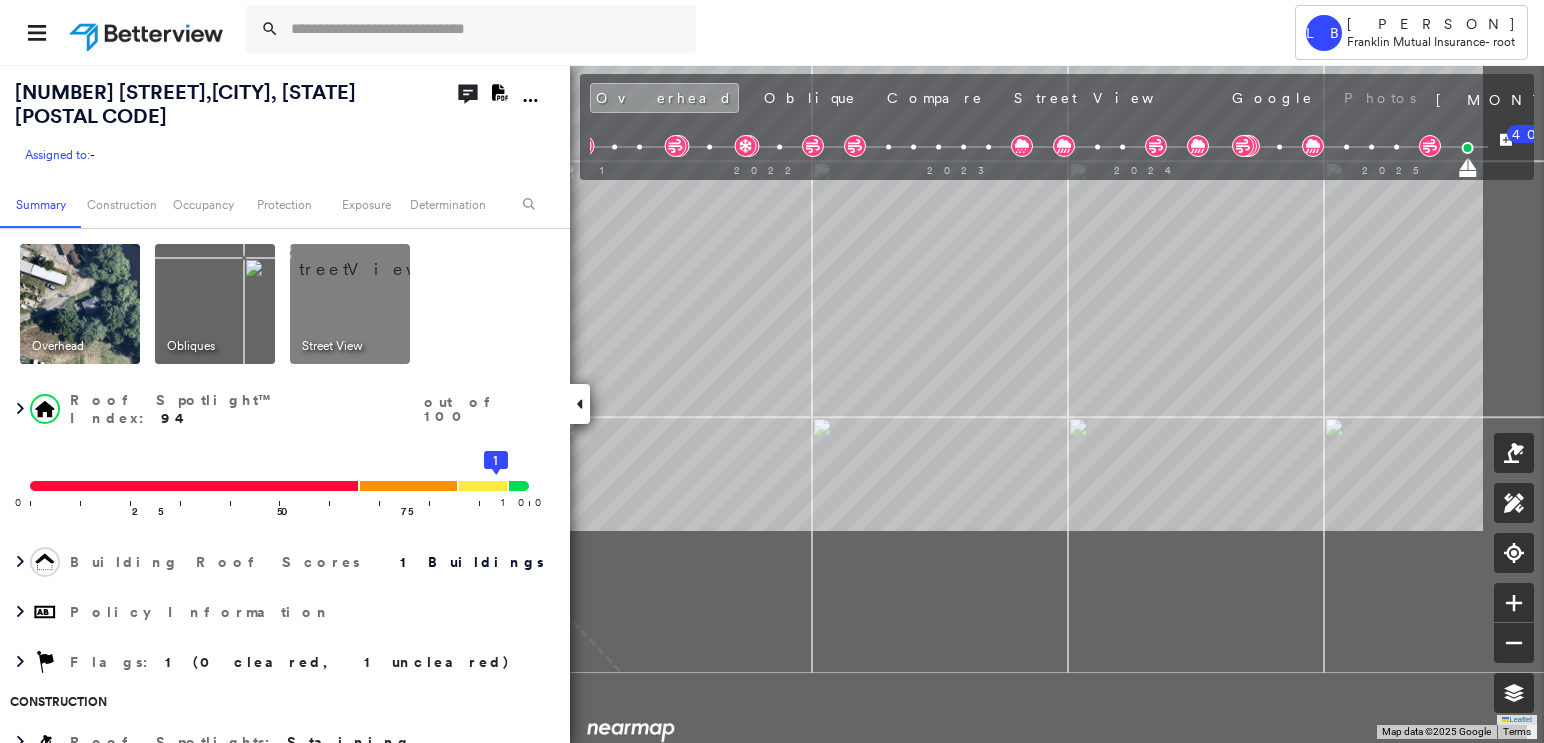 click on "[COMPANY] - root [NUMBER] [STREET], [CITY], [STATE] Assigned to: - Assigned to: - Assigned to: - Open Comments Download PDF Report Summary Construction Occupancy Protection Exposure Determination Overhead Obliques Street View Roof Spotlight™ Index : [NUMBER] out of [NUMBER] [NUMBER] [NUMBER] [NUMBER] [NUMBER] [NUMBER] Building Roof Scores [NUMBER] Buildings Policy Information Flags : [NUMBER] ( [NUMBER] cleared, [NUMBER] uncleared) Construction Roof Spotlights : Staining Property Features : Water Hazard, Asphalt Roof Size & Shape : [NUMBER] building - Hip | Asphalt Shingle BuildZoom - Building Permit Data and Analysis Occupancy Place Detail Protection Exposure FEMA Risk Index Wind Flood Regional Hazard: [NUMBER] out of [NUMBER] Additional Perils Tree Fall Risk: Present Determination Flags : [NUMBER] ( [NUMBER] cleared, [NUMBER] uncleared) Uncleared Flags ([NUMBER]) Cleared Flags ( [NUMBER] ) LOW Low Priority Flagged [MM]/[DD]/[YY] Clear Action Taken New Entry History Quote/New Business Terms & Conditions Added ACV Endorsement Added Cosmetic Endorsement Inspection/Loss Control" at bounding box center [772, 403] 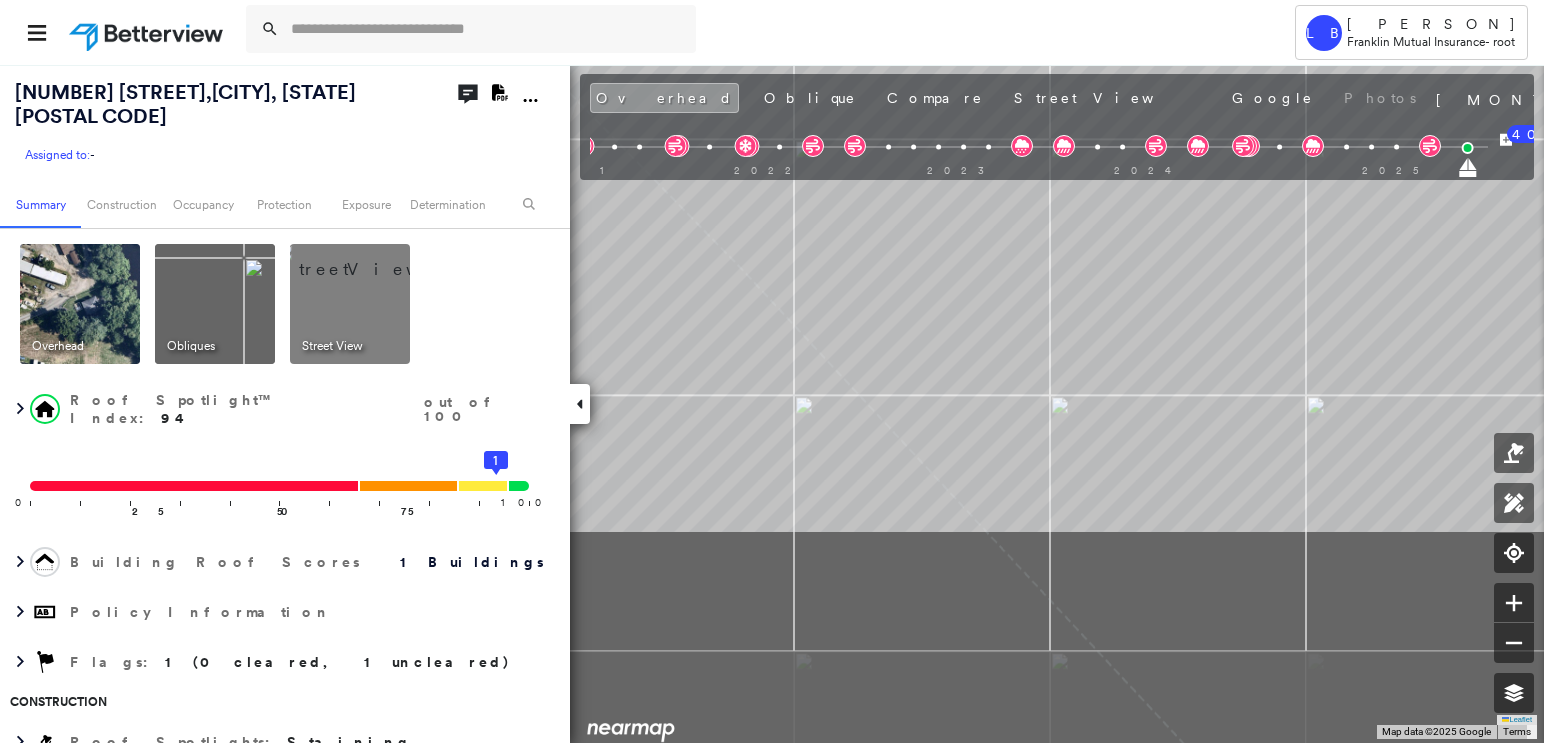 click on "Tower [COMPANY] - root [NUMBER] [STREET], [CITY], [STATE] Assigned to: - Assigned to: - Assigned to: - Open Comments Download PDF Report Summary Construction Occupancy Protection Exposure Determination Overhead Obliques Street View Roof Spotlight™ Index : [NUMBER] out of [NUMBER] [NUMBER] [NUMBER] [NUMBER] [NUMBER] [NUMBER] Building Roof Scores [NUMBER] Buildings Policy Information Flags : [NUMBER] ( [NUMBER] cleared, [NUMBER] uncleared) Construction Roof Spotlights : Staining Property Features : Water Hazard, Asphalt Roof Size & Shape : [NUMBER] building - Hip | Asphalt Shingle BuildZoom - Building Permit Data and Analysis Occupancy Place Detail Protection Exposure FEMA Risk Index Wind Flood Regional Hazard: [NUMBER] out of [NUMBER] Additional Perils Tree Fall Risk: Present Determination Flags : [NUMBER] ( [NUMBER] cleared, [NUMBER] uncleared) Uncleared Flags ([NUMBER]) Cleared Flags ( [NUMBER] ) LOW Low Priority Flagged [MM]/[DD]/[YY] Clear Action Taken New Entry History Quote/New Business Terms & Conditions Added ACV Endorsement Added Cosmetic Endorsement Inspection/Loss Control" at bounding box center (772, 371) 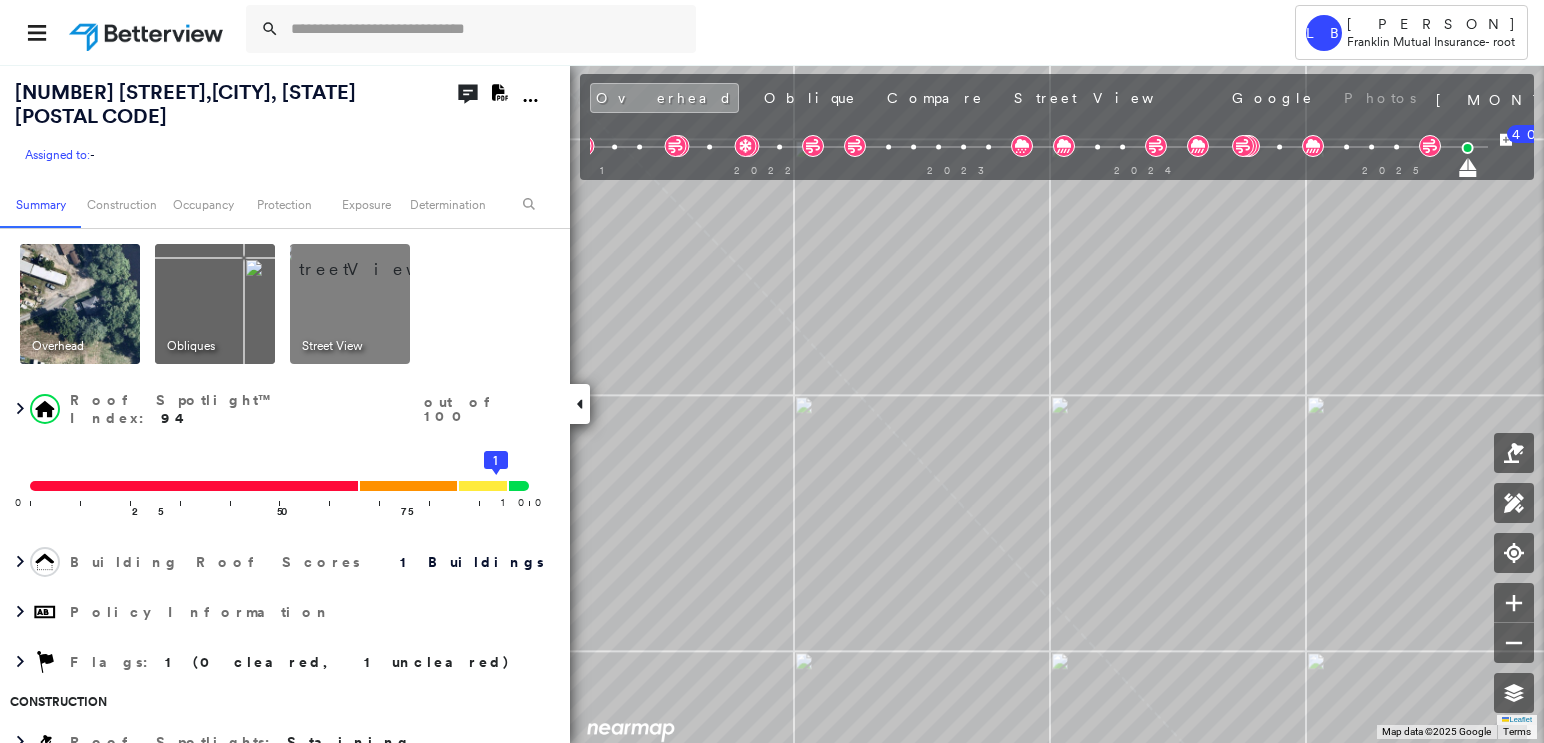 click on "Tower [COMPANY] - root [NUMBER] [STREET], [CITY], [STATE] Assigned to: - Assigned to: - Assigned to: - Open Comments Download PDF Report Summary Construction Occupancy Protection Exposure Determination Overhead Obliques Street View Roof Spotlight™ Index : [NUMBER] out of [NUMBER] [NUMBER] [NUMBER] [NUMBER] [NUMBER] [NUMBER] Building Roof Scores [NUMBER] Buildings Policy Information Flags : [NUMBER] ( [NUMBER] cleared, [NUMBER] uncleared) Construction Roof Spotlights : Staining Property Features : Water Hazard, Asphalt Roof Size & Shape : [NUMBER] building - Hip | Asphalt Shingle BuildZoom - Building Permit Data and Analysis Occupancy Place Detail Protection Exposure FEMA Risk Index Wind Flood Regional Hazard: [NUMBER] out of [NUMBER] Additional Perils Tree Fall Risk: Present Determination Flags : [NUMBER] ( [NUMBER] cleared, [NUMBER] uncleared) Uncleared Flags ([NUMBER]) Cleared Flags ( [NUMBER] ) LOW Low Priority Flagged [MM]/[DD]/[YY] Clear Action Taken New Entry History Quote/New Business Terms & Conditions Added ACV Endorsement Added Cosmetic Endorsement Inspection/Loss Control" at bounding box center (772, 371) 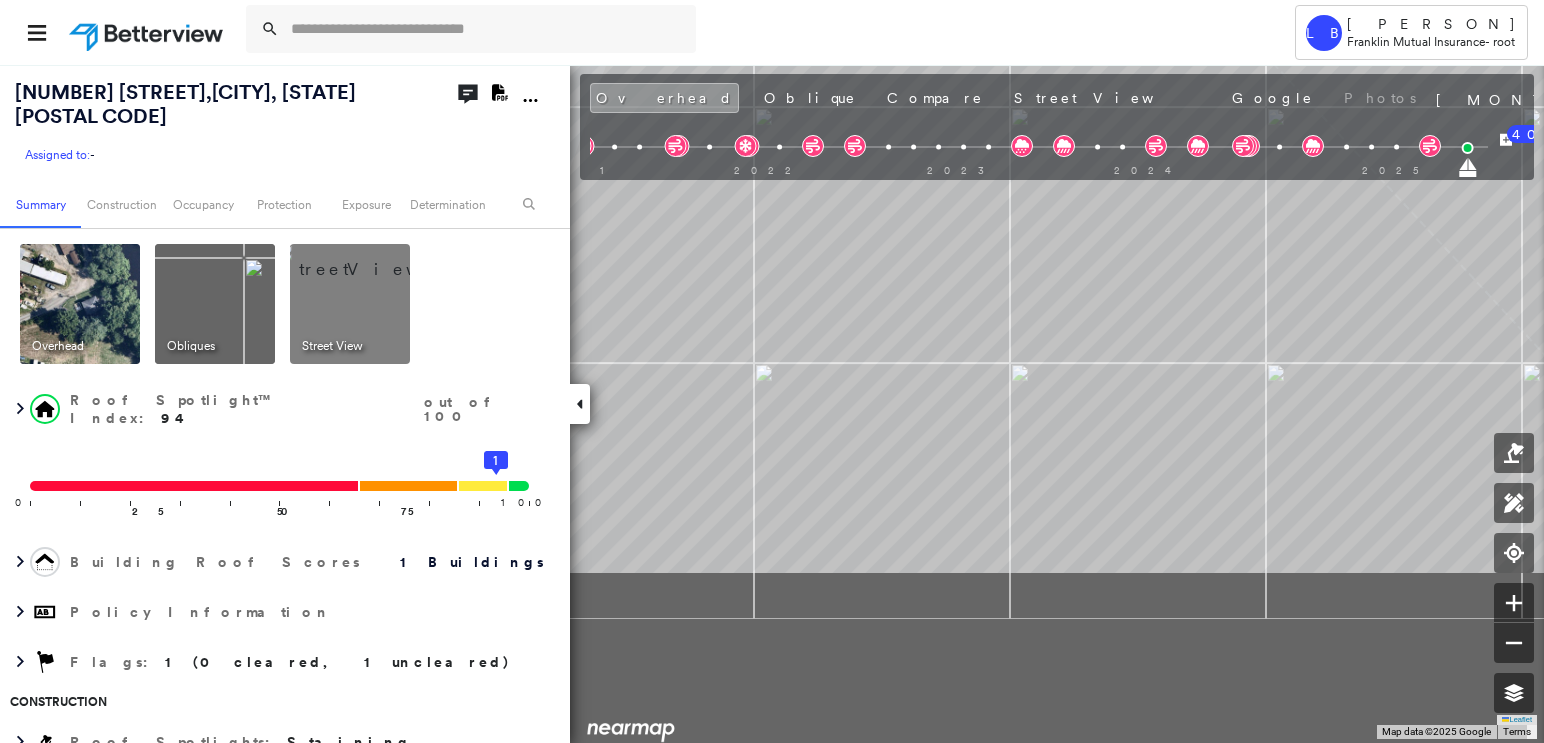 click on "Tower [COMPANY] - root [NUMBER] [STREET], [CITY], [STATE] Assigned to: - Assigned to: - Assigned to: - Open Comments Download PDF Report Summary Construction Occupancy Protection Exposure Determination Overhead Obliques Street View Roof Spotlight™ Index : [NUMBER] out of [NUMBER] [NUMBER] [NUMBER] [NUMBER] [NUMBER] [NUMBER] Building Roof Scores [NUMBER] Buildings Policy Information Flags : [NUMBER] ( [NUMBER] cleared, [NUMBER] uncleared) Construction Roof Spotlights : Staining Property Features : Water Hazard, Asphalt Roof Size & Shape : [NUMBER] building - Hip | Asphalt Shingle BuildZoom - Building Permit Data and Analysis Occupancy Place Detail Protection Exposure FEMA Risk Index Wind Flood Regional Hazard: [NUMBER] out of [NUMBER] Additional Perils Tree Fall Risk: Present Determination Flags : [NUMBER] ( [NUMBER] cleared, [NUMBER] uncleared) Uncleared Flags ([NUMBER]) Cleared Flags ( [NUMBER] ) LOW Low Priority Flagged [MM]/[DD]/[YY] Clear Action Taken New Entry History Quote/New Business Terms & Conditions Added ACV Endorsement Added Cosmetic Endorsement Inspection/Loss Control" at bounding box center [772, 371] 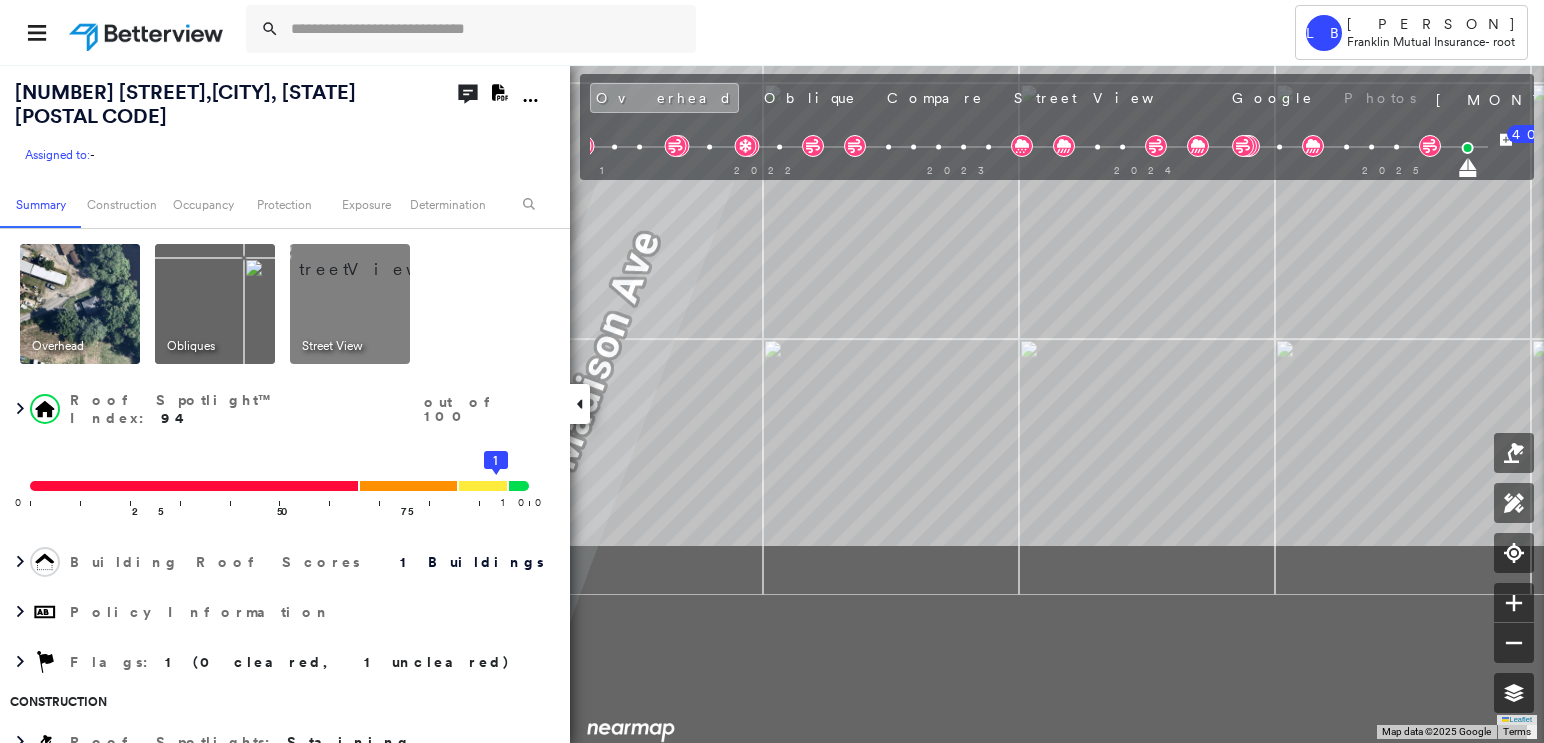 click on "Tower [COMPANY] - root [NUMBER] [STREET], [CITY], [STATE] Assigned to: - Assigned to: - Assigned to: - Open Comments Download PDF Report Summary Construction Occupancy Protection Exposure Determination Overhead Obliques Street View Roof Spotlight™ Index : [NUMBER] out of [NUMBER] [NUMBER] [NUMBER] [NUMBER] [NUMBER] [NUMBER] Building Roof Scores [NUMBER] Buildings Policy Information Flags : [NUMBER] ( [NUMBER] cleared, [NUMBER] uncleared) Construction Roof Spotlights : Staining Property Features : Water Hazard, Asphalt Roof Size & Shape : [NUMBER] building - Hip | Asphalt Shingle BuildZoom - Building Permit Data and Analysis Occupancy Place Detail Protection Exposure FEMA Risk Index Wind Flood Regional Hazard: [NUMBER] out of [NUMBER] Additional Perils Tree Fall Risk: Present Determination Flags : [NUMBER] ( [NUMBER] cleared, [NUMBER] uncleared) Uncleared Flags ([NUMBER]) Cleared Flags ( [NUMBER] ) LOW Low Priority Flagged [MM]/[DD]/[YY] Clear Action Taken New Entry History Quote/New Business Terms & Conditions Added ACV Endorsement Added Cosmetic Endorsement Inspection/Loss Control" at bounding box center [772, 371] 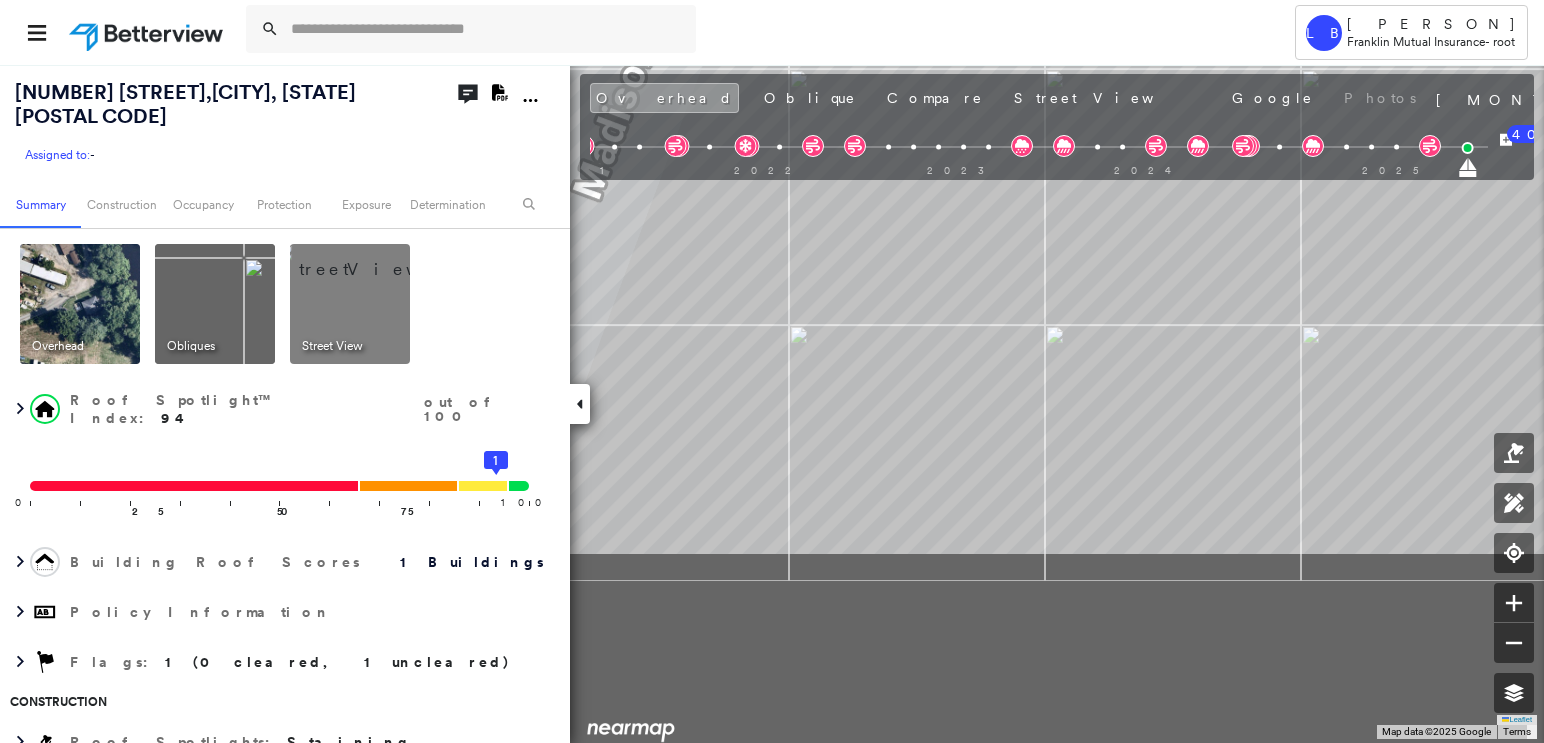 click on "Tower [COMPANY] - root [NUMBER] [STREET], [CITY], [STATE] Assigned to: - Assigned to: - Assigned to: - Open Comments Download PDF Report Summary Construction Occupancy Protection Exposure Determination Overhead Obliques Street View Roof Spotlight™ Index : [NUMBER] out of [NUMBER] [NUMBER] [NUMBER] [NUMBER] [NUMBER] [NUMBER] Building Roof Scores [NUMBER] Buildings Policy Information Flags : [NUMBER] ( [NUMBER] cleared, [NUMBER] uncleared) Construction Roof Spotlights : Staining Property Features : Water Hazard, Asphalt Roof Size & Shape : [NUMBER] building - Hip | Asphalt Shingle BuildZoom - Building Permit Data and Analysis Occupancy Place Detail Protection Exposure FEMA Risk Index Wind Flood Regional Hazard: [NUMBER] out of [NUMBER] Additional Perils Tree Fall Risk: Present Determination Flags : [NUMBER] ( [NUMBER] cleared, [NUMBER] uncleared) Uncleared Flags ([NUMBER]) Cleared Flags ( [NUMBER] ) LOW Low Priority Flagged [MM]/[DD]/[YY] Clear Action Taken New Entry History Quote/New Business Terms & Conditions Added ACV Endorsement Added Cosmetic Endorsement Inspection/Loss Control" at bounding box center (772, 371) 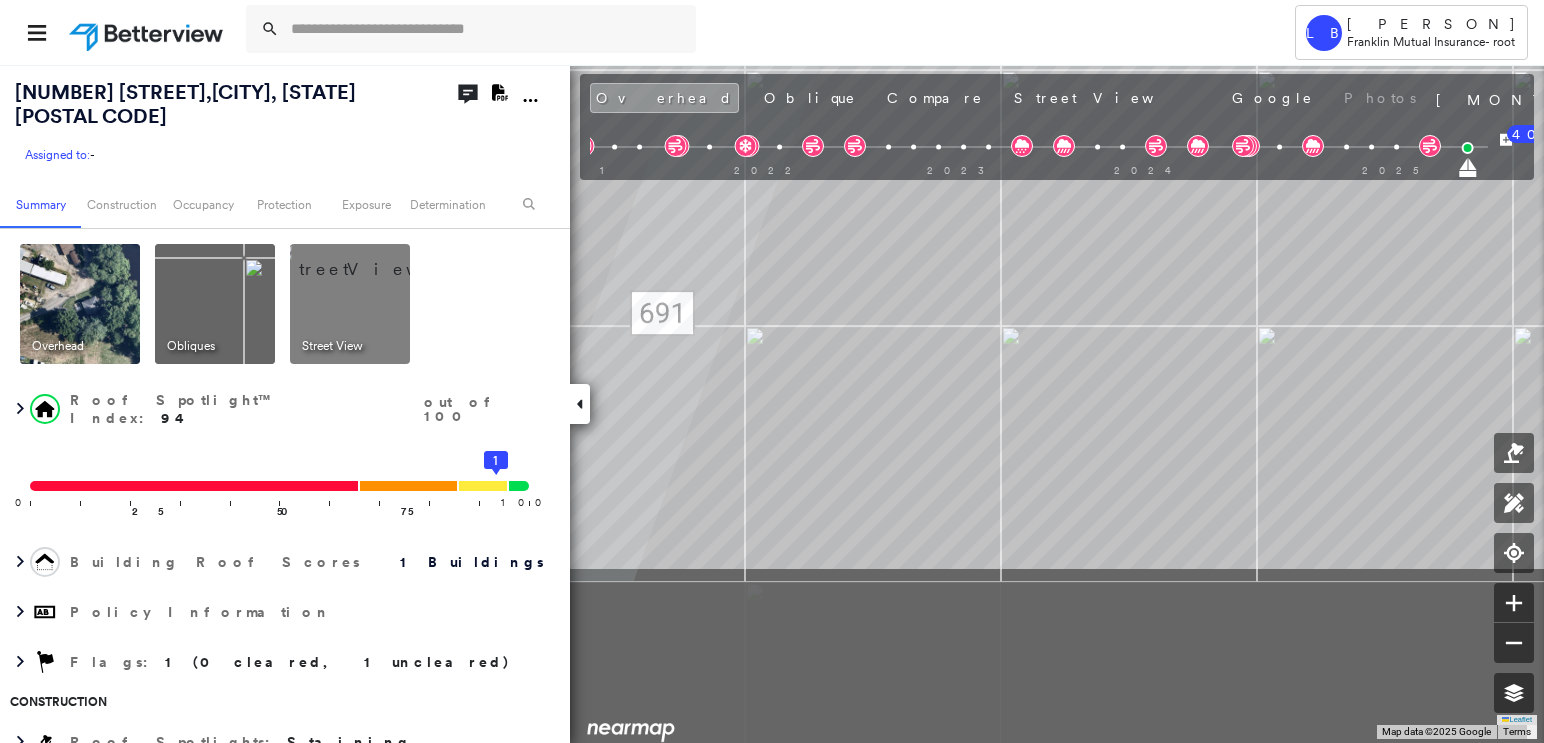 click on "Tower [COMPANY] - root [NUMBER] [STREET], [CITY], [STATE] Assigned to: - Assigned to: - Assigned to: - Open Comments Download PDF Report Summary Construction Occupancy Protection Exposure Determination Overhead Obliques Street View Roof Spotlight™ Index : [NUMBER] out of [NUMBER] [NUMBER] [NUMBER] [NUMBER] [NUMBER] [NUMBER] Building Roof Scores [NUMBER] Buildings Policy Information Flags : [NUMBER] ( [NUMBER] cleared, [NUMBER] uncleared) Construction Roof Spotlights : Staining Property Features : Water Hazard, Asphalt Roof Size & Shape : [NUMBER] building - Hip | Asphalt Shingle BuildZoom - Building Permit Data and Analysis Occupancy Place Detail Protection Exposure FEMA Risk Index Wind Flood Regional Hazard: [NUMBER] out of [NUMBER] Additional Perils Tree Fall Risk: Present Determination Flags : [NUMBER] ( [NUMBER] cleared, [NUMBER] uncleared) Uncleared Flags ([NUMBER]) Cleared Flags ( [NUMBER] ) LOW Low Priority Flagged [MM]/[DD]/[YY] Clear Action Taken New Entry History Quote/New Business Terms & Conditions Added ACV Endorsement Added Cosmetic Endorsement Inspection/Loss Control" at bounding box center (772, 371) 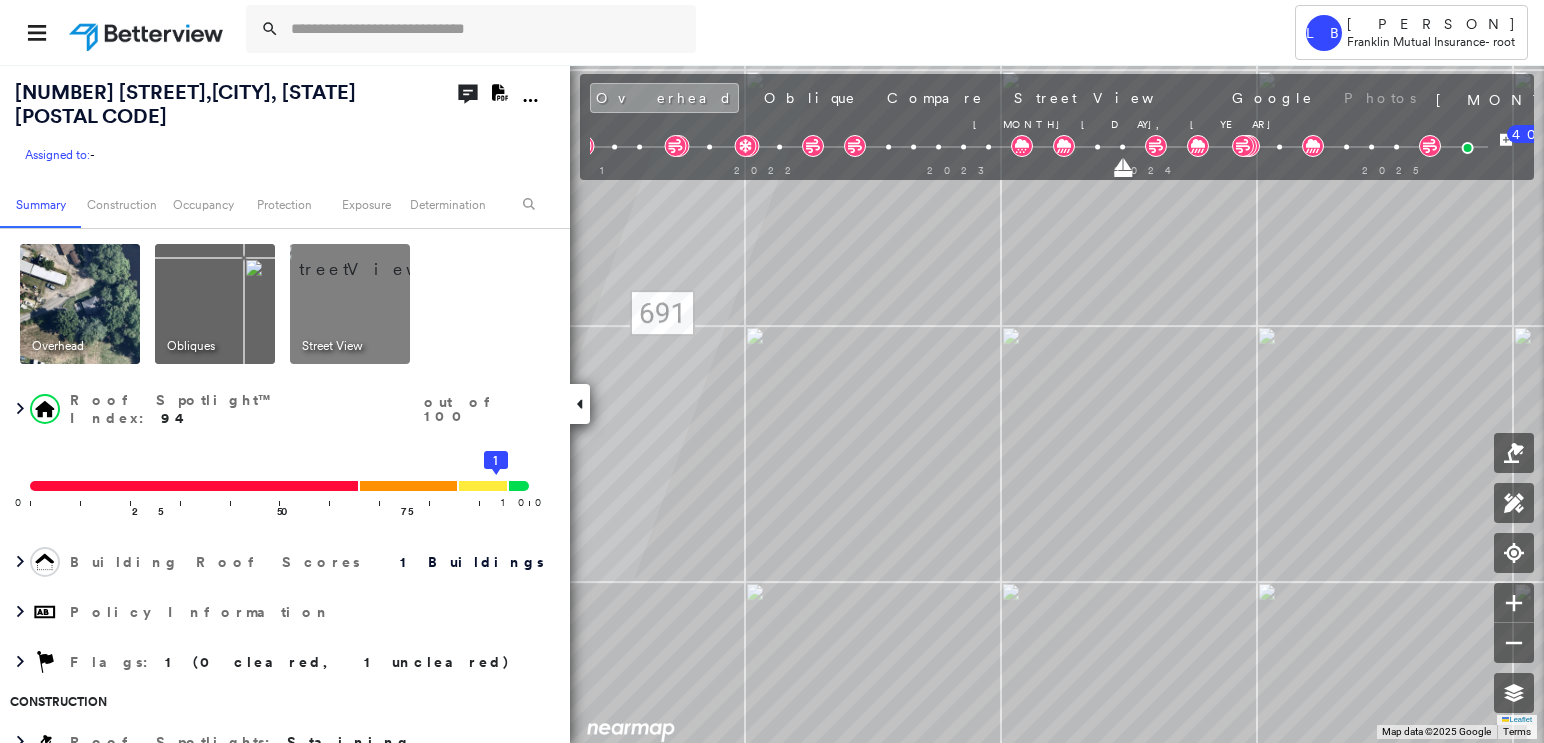 drag, startPoint x: 1066, startPoint y: 163, endPoint x: 1130, endPoint y: -121, distance: 291.12198 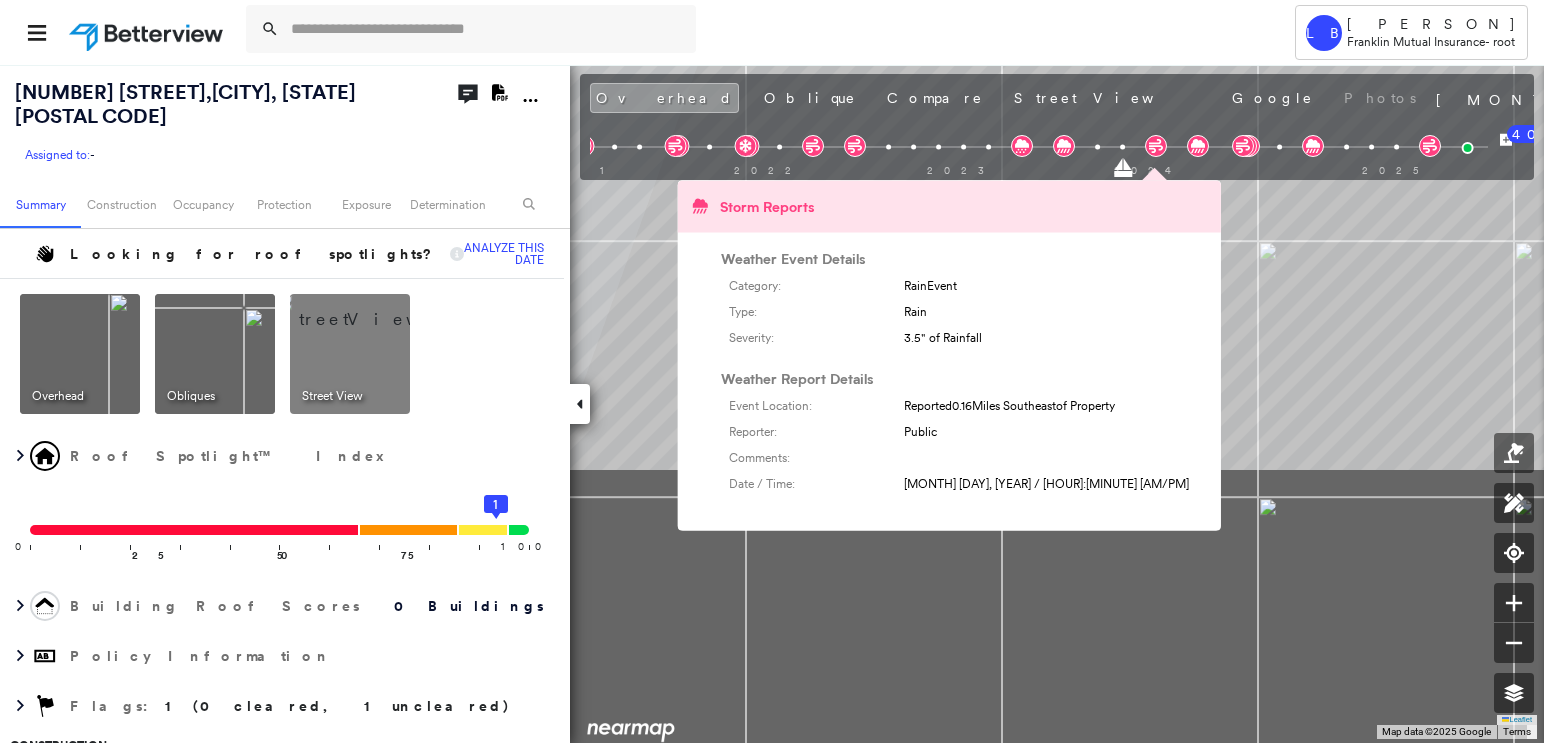 click on "[NUMBER] [STREET], [CITY], [STATE] Assigned to: - Assigned to: - Assigned to: - Open Comments Download PDF Report Summary Construction Occupancy Protection Exposure Determination Looking for roof spotlights? Analyze this date Overhead Obliques Street View Roof Spotlight™ Index [NUMBER] [NUMBER] [NUMBER] [NUMBER] [NUMBER] Building Roof Scores [NUMBER] Buildings Policy Information Flags : [NUMBER] ( [NUMBER] cleared, [NUMBER] uncleared) Construction BuildZoom - Building Permit Data and Analysis Occupancy Place Detail Protection Exposure FEMA Risk Index Flood Regional Hazard: [NUMBER] out of [NUMBER] Additional Perils Determination Flags : [NUMBER] ( [NUMBER] cleared, [NUMBER] uncleared) Uncleared Flags ([NUMBER]) Cleared Flags ( [NUMBER] ) LOW Low Priority Flagged [MM]/[DD]/[YY] Clear Action Taken New Entry History Quote/New Business Terms & Conditions Added ACV Endorsement Added Cosmetic Endorsement Inspection/Loss Control Report Information Added to Inspection Survey Onsite Inspection Ordered Determined No Inspection Needed General Used Report to Further Agent/Insured Discussion Save Renewal General Save" at bounding box center (772, 403) 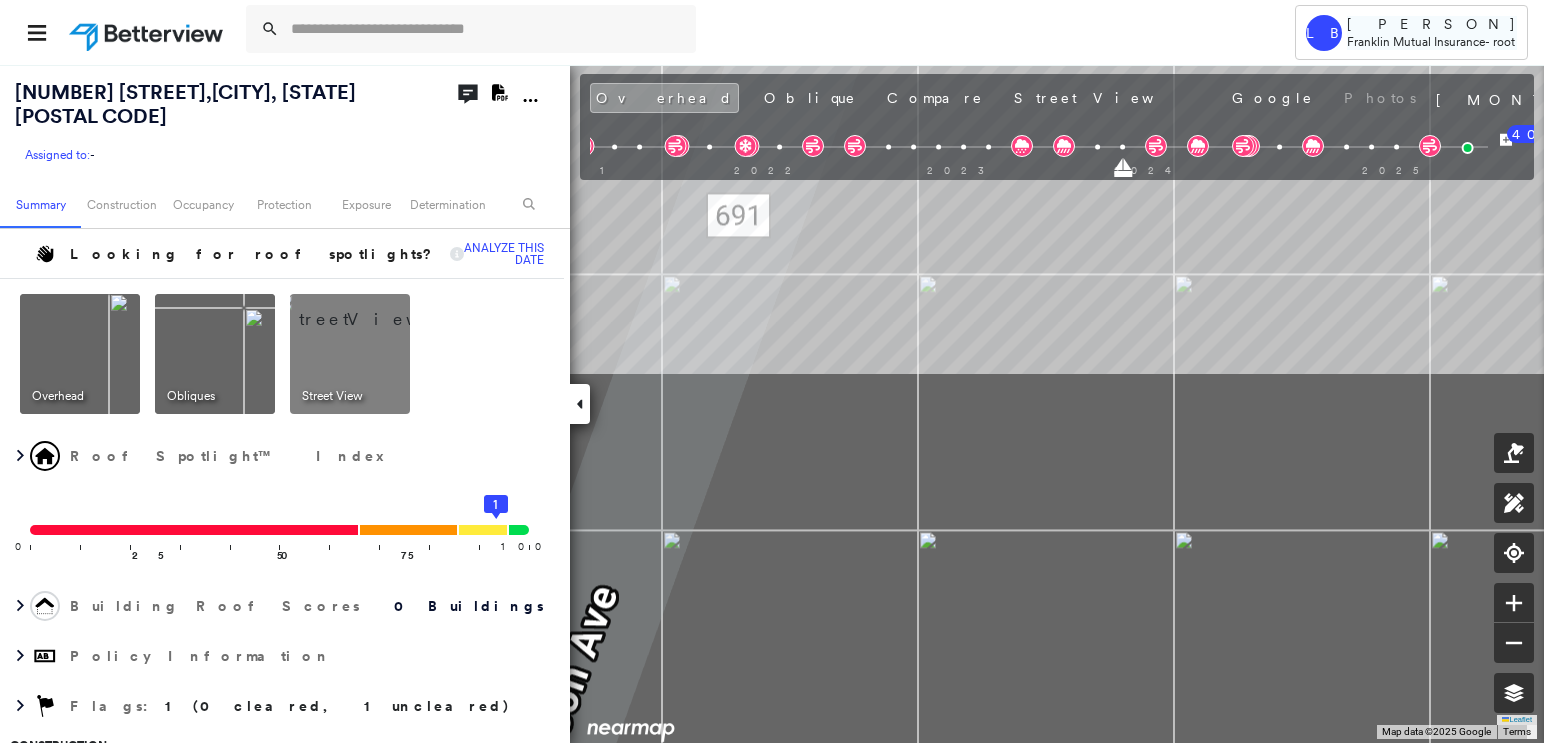 click on "[COMPANY] - root [NUMBER] [STREET], [CITY], [STATE] Assigned to: - Assigned to: - Assigned to: - Open Comments Download PDF Report Summary Construction Occupancy Protection Exposure Determination Looking for roof spotlights? Analyze this date Overhead Obliques Street View Roof Spotlight™ Index [NUMBER] [NUMBER] [NUMBER] [NUMBER] [NUMBER] Building Roof Scores [NUMBER] Buildings Policy Information Flags : [NUMBER] ( [NUMBER] cleared, [NUMBER] uncleared) Construction BuildZoom - Building Permit Data and Analysis Occupancy Place Detail Protection Exposure FEMA Risk Index Flood Regional Hazard: [NUMBER] out of [NUMBER] Additional Perils Determination Flags : [NUMBER] ( [NUMBER] cleared, [NUMBER] uncleared) Uncleared Flags ([NUMBER]) Cleared Flags ( [NUMBER] ) LOW Low Priority Flagged [MM]/[DD]/[YY] Clear Action Taken New Entry History Quote/New Business Terms & Conditions Added ACV Endorsement Added Cosmetic Endorsement Inspection/Loss Control Report Information Added to Inspection Survey Onsite Inspection Ordered Determined No Inspection Needed General Save Renewal General [NUMBER]" at bounding box center [772, 403] 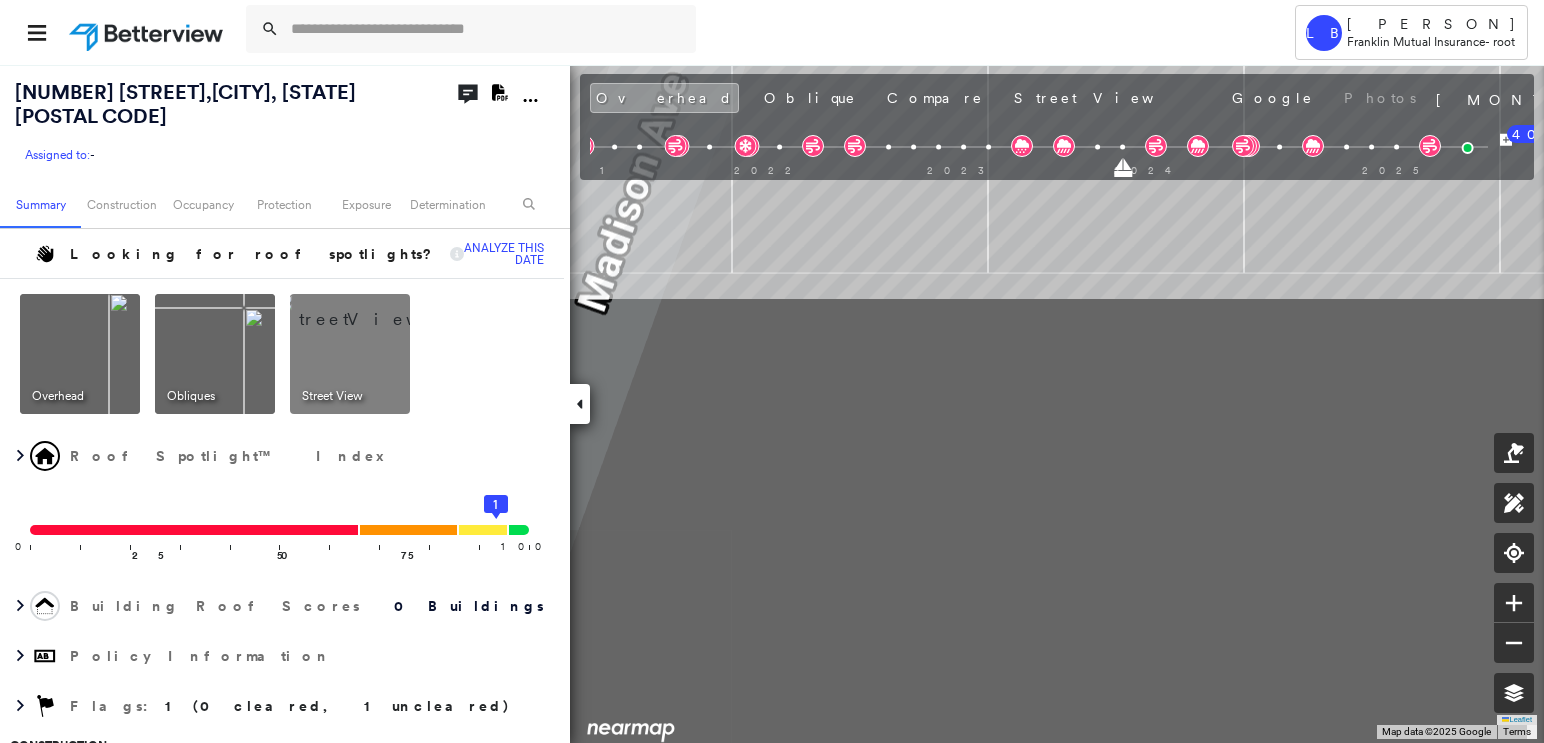 click on "[NUMBER] [STREET], [CITY], [STATE] Assigned to: - Assigned to: - Assigned to: - Open Comments Download PDF Report Summary Construction Occupancy Protection Exposure Determination Looking for roof spotlights? Analyze this date Overhead Obliques Street View Roof Spotlight™ Index [NUMBER] [NUMBER] [NUMBER] [NUMBER] [NUMBER] Building Roof Scores [NUMBER] Buildings Policy Information Flags : [NUMBER] ( [NUMBER] cleared, [NUMBER] uncleared) Construction BuildZoom - Building Permit Data and Analysis Occupancy Place Detail Protection Exposure FEMA Risk Index Flood Regional Hazard: [NUMBER] out of [NUMBER] Additional Perils Determination Flags : [NUMBER] ( [NUMBER] cleared, [NUMBER] uncleared) Uncleared Flags ([NUMBER]) Cleared Flags ( [NUMBER] ) LOW Low Priority Flagged [MM]/[DD]/[YY] Clear Action Taken New Entry History Quote/New Business Terms & Conditions Added ACV Endorsement Added Cosmetic Endorsement Inspection/Loss Control Report Information Added to Inspection Survey Onsite Inspection Ordered Determined No Inspection Needed General Used Report to Further Agent/Insured Discussion Save Renewal General Save" at bounding box center [772, 403] 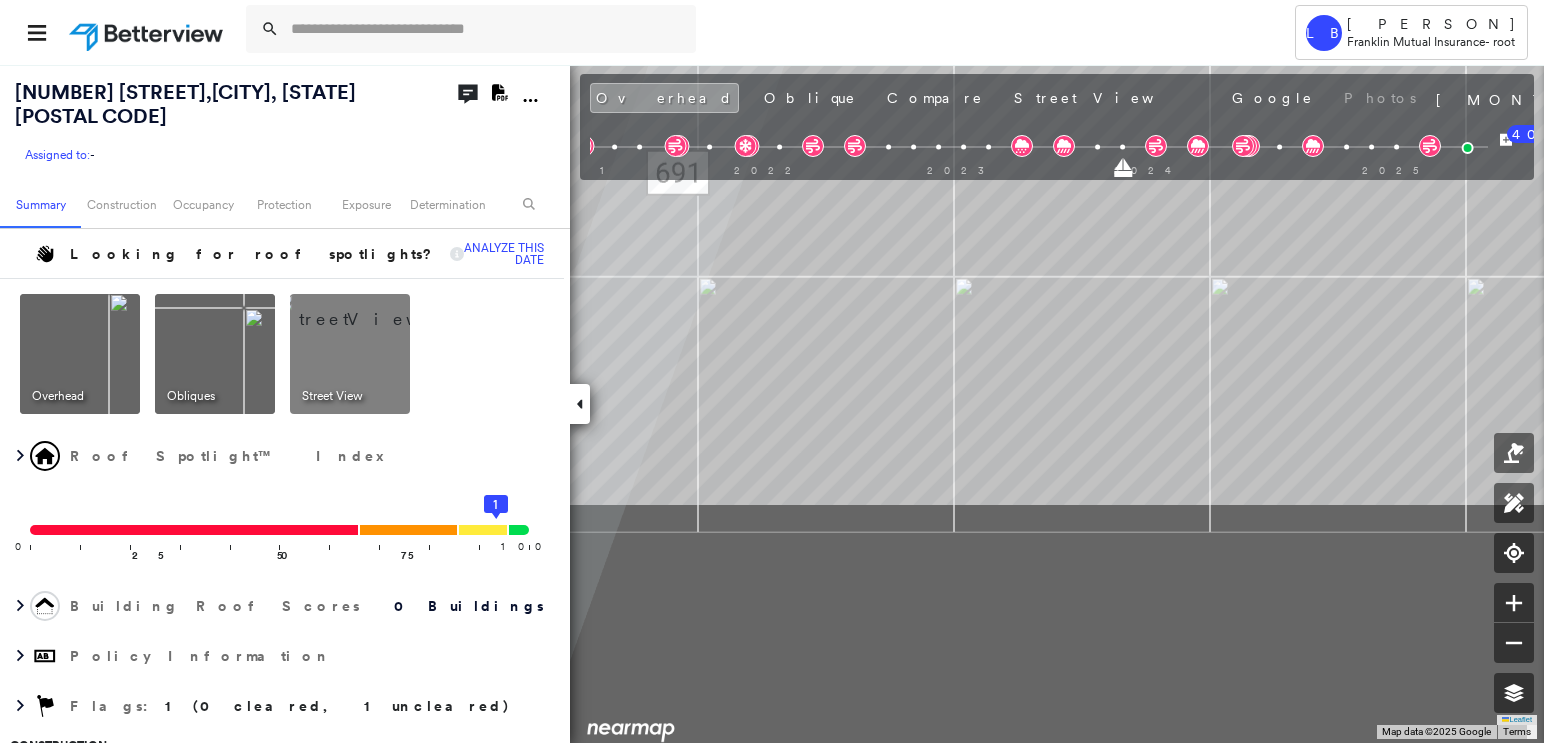 click on "[NUMBER] [STREET], [CITY], [STATE] Assigned to: - Assigned to: - Assigned to: - Open Comments Download PDF Report Summary Construction Occupancy Protection Exposure Determination Looking for roof spotlights? Analyze this date Overhead Obliques Street View Roof Spotlight™ Index [NUMBER] [NUMBER] [NUMBER] [NUMBER] [NUMBER] Building Roof Scores [NUMBER] Buildings Policy Information Flags : [NUMBER] ( [NUMBER] cleared, [NUMBER] uncleared) Construction BuildZoom - Building Permit Data and Analysis Occupancy Place Detail Protection Exposure FEMA Risk Index Flood Regional Hazard: [NUMBER] out of [NUMBER] Additional Perils Determination Flags : [NUMBER] ( [NUMBER] cleared, [NUMBER] uncleared) Uncleared Flags ([NUMBER]) Cleared Flags ( [NUMBER] ) LOW Low Priority Flagged [MM]/[DD]/[YY] Clear Action Taken New Entry History Quote/New Business Terms & Conditions Added ACV Endorsement Added Cosmetic Endorsement Inspection/Loss Control Report Information Added to Inspection Survey Onsite Inspection Ordered Determined No Inspection Needed General Used Report to Further Agent/Insured Discussion Save Renewal General Save" at bounding box center [772, 403] 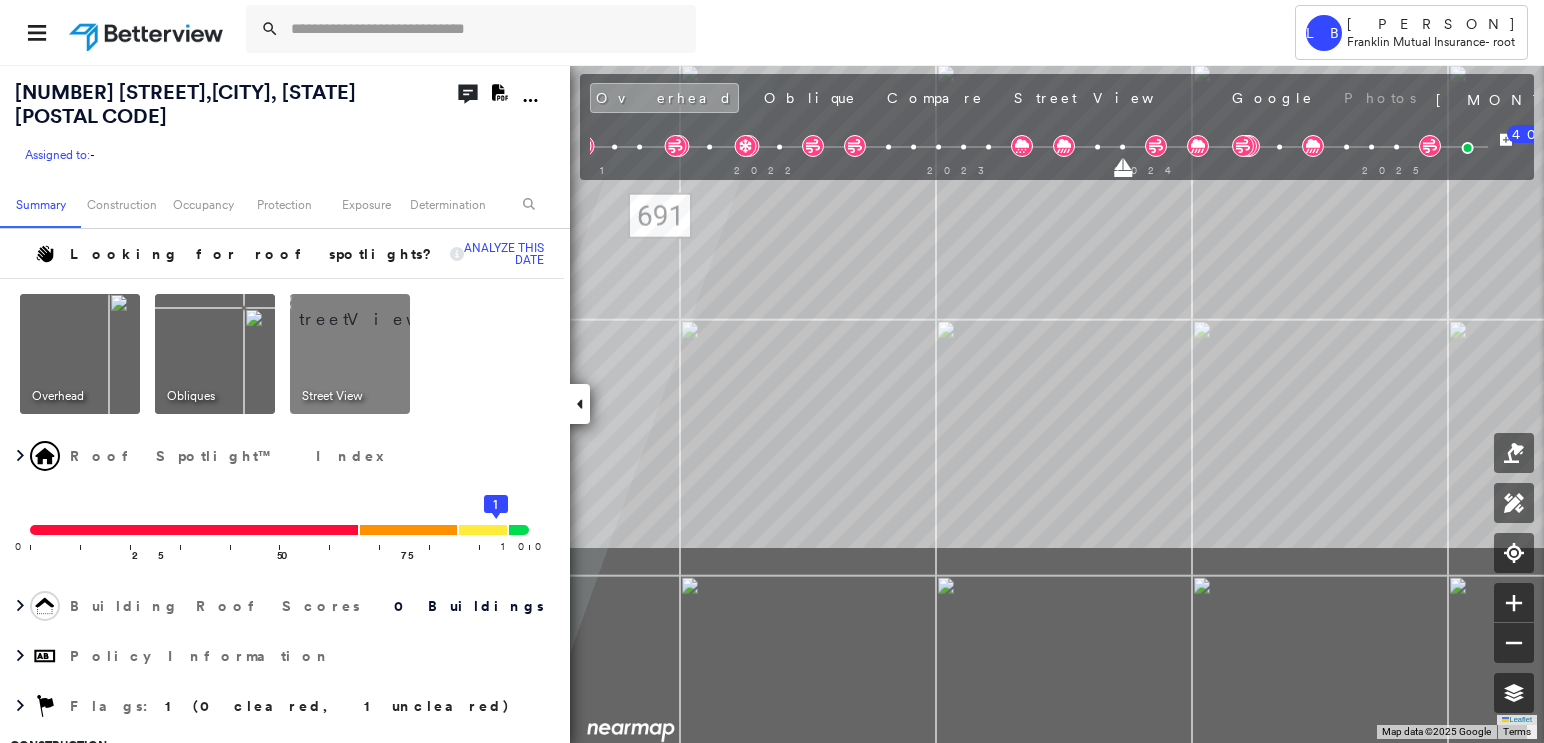 click on "[COMPANY] - root [NUMBER] [STREET], [CITY], [STATE] Assigned to: - Assigned to: - Assigned to: - Open Comments Download PDF Report Summary Construction Occupancy Protection Exposure Determination Looking for roof spotlights? Analyze this date Overhead Obliques Street View Roof Spotlight™ Index [NUMBER] [NUMBER] [NUMBER] [NUMBER] [NUMBER] Building Roof Scores [NUMBER] Buildings Policy Information Flags : [NUMBER] ( [NUMBER] cleared, [NUMBER] uncleared) Construction BuildZoom - Building Permit Data and Analysis Occupancy Place Detail Protection Exposure FEMA Risk Index Flood Regional Hazard: [NUMBER] out of [NUMBER] Additional Perils Determination Flags : [NUMBER] ( [NUMBER] cleared, [NUMBER] uncleared) Uncleared Flags ([NUMBER]) Cleared Flags ( [NUMBER] ) LOW Low Priority Flagged [MM]/[DD]/[YY] Clear Action Taken New Entry History Quote/New Business Terms & Conditions Added ACV Endorsement Added Cosmetic Endorsement Inspection/Loss Control Report Information Added to Inspection Survey Onsite Inspection Ordered Determined No Inspection Needed General Save Renewal General [NUMBER]" at bounding box center [772, 403] 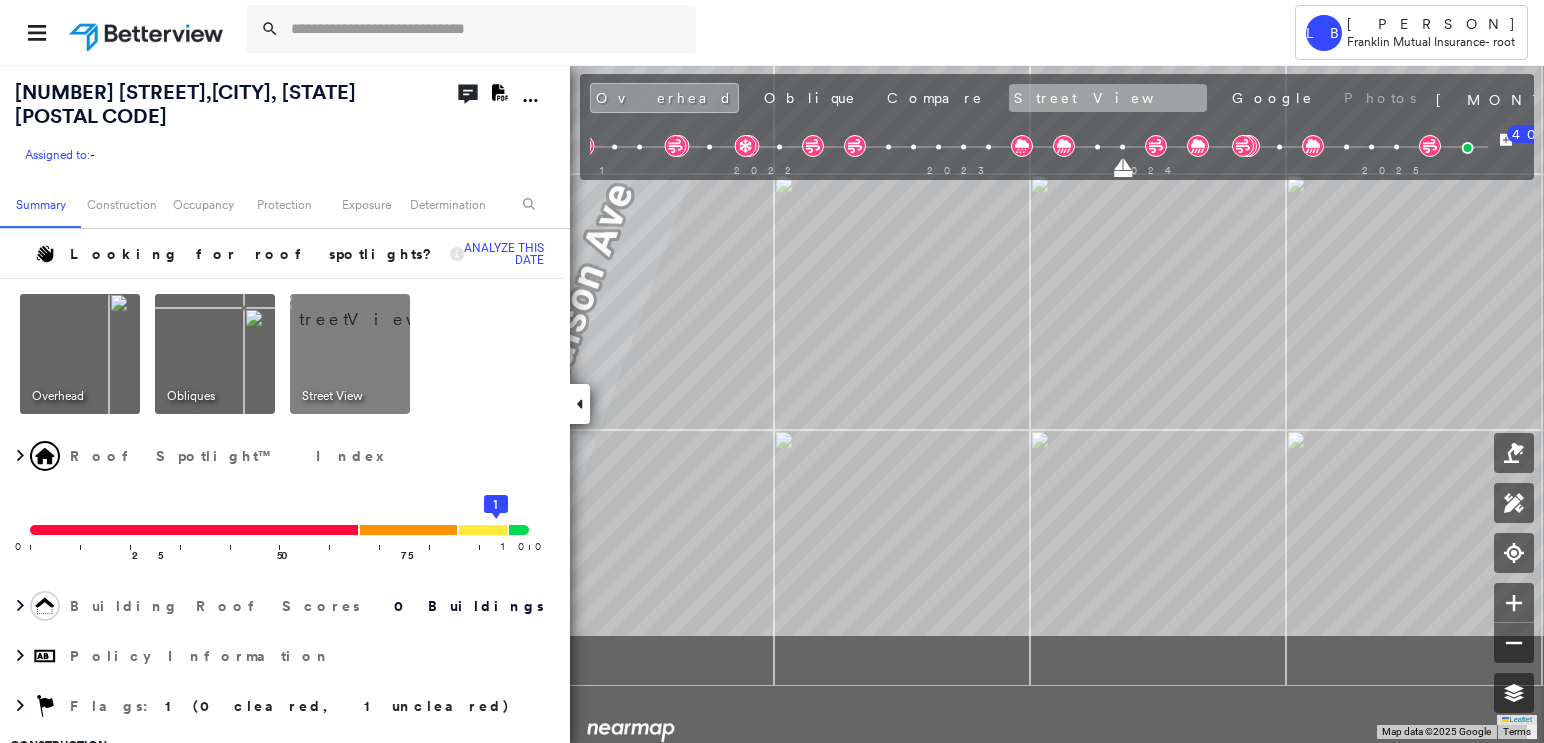 click on "[NUMBER] [STREET], [CITY], [STATE] Assigned to: - Assigned to: - Assigned to: - Open Comments Download PDF Report Summary Construction Occupancy Protection Exposure Determination Looking for roof spotlights? Analyze this date Overhead Obliques Street View Roof Spotlight™ Index [NUMBER] [NUMBER] [NUMBER] [NUMBER] [NUMBER] Building Roof Scores [NUMBER] Buildings Policy Information Flags : [NUMBER] ( [NUMBER] cleared, [NUMBER] uncleared) Construction BuildZoom - Building Permit Data and Analysis Occupancy Place Detail Protection Exposure FEMA Risk Index Flood Regional Hazard: [NUMBER] out of [NUMBER] Additional Perils Determination Flags : [NUMBER] ( [NUMBER] cleared, [NUMBER] uncleared) Uncleared Flags ([NUMBER]) Cleared Flags ( [NUMBER] ) LOW Low Priority Flagged [MM]/[DD]/[YY] Clear Action Taken New Entry History Quote/New Business Terms & Conditions Added ACV Endorsement Added Cosmetic Endorsement Inspection/Loss Control Report Information Added to Inspection Survey Onsite Inspection Ordered Determined No Inspection Needed General Used Report to Further Agent/Insured Discussion Save Renewal General Save" at bounding box center [772, 403] 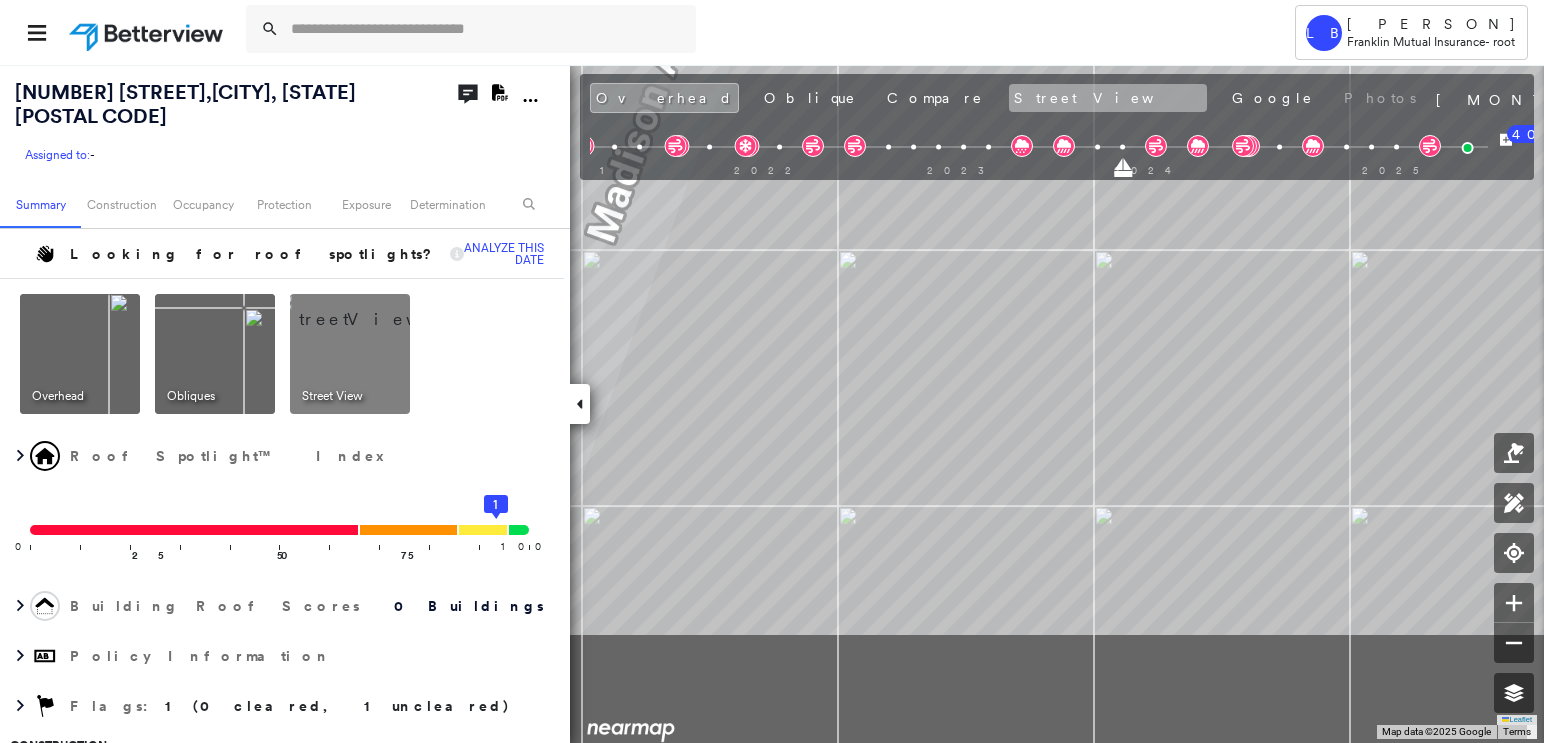click on "[NUMBER] [STREET], [CITY], [STATE] Assigned to: - Assigned to: - Assigned to: - Open Comments Download PDF Report Summary Construction Occupancy Protection Exposure Determination Looking for roof spotlights? Analyze this date Overhead Obliques Street View Roof Spotlight™ Index [NUMBER] [NUMBER] [NUMBER] [NUMBER] [NUMBER] Building Roof Scores [NUMBER] Buildings Policy Information Flags : [NUMBER] ( [NUMBER] cleared, [NUMBER] uncleared) Construction BuildZoom - Building Permit Data and Analysis Occupancy Place Detail Protection Exposure FEMA Risk Index Flood Regional Hazard: [NUMBER] out of [NUMBER] Additional Perils Determination Flags : [NUMBER] ( [NUMBER] cleared, [NUMBER] uncleared) Uncleared Flags ([NUMBER]) Cleared Flags ( [NUMBER] ) LOW Low Priority Flagged [MM]/[DD]/[YY] Clear Action Taken New Entry History Quote/New Business Terms & Conditions Added ACV Endorsement Added Cosmetic Endorsement Inspection/Loss Control Report Information Added to Inspection Survey Onsite Inspection Ordered Determined No Inspection Needed General Used Report to Further Agent/Insured Discussion Save Renewal General Save" at bounding box center (772, 403) 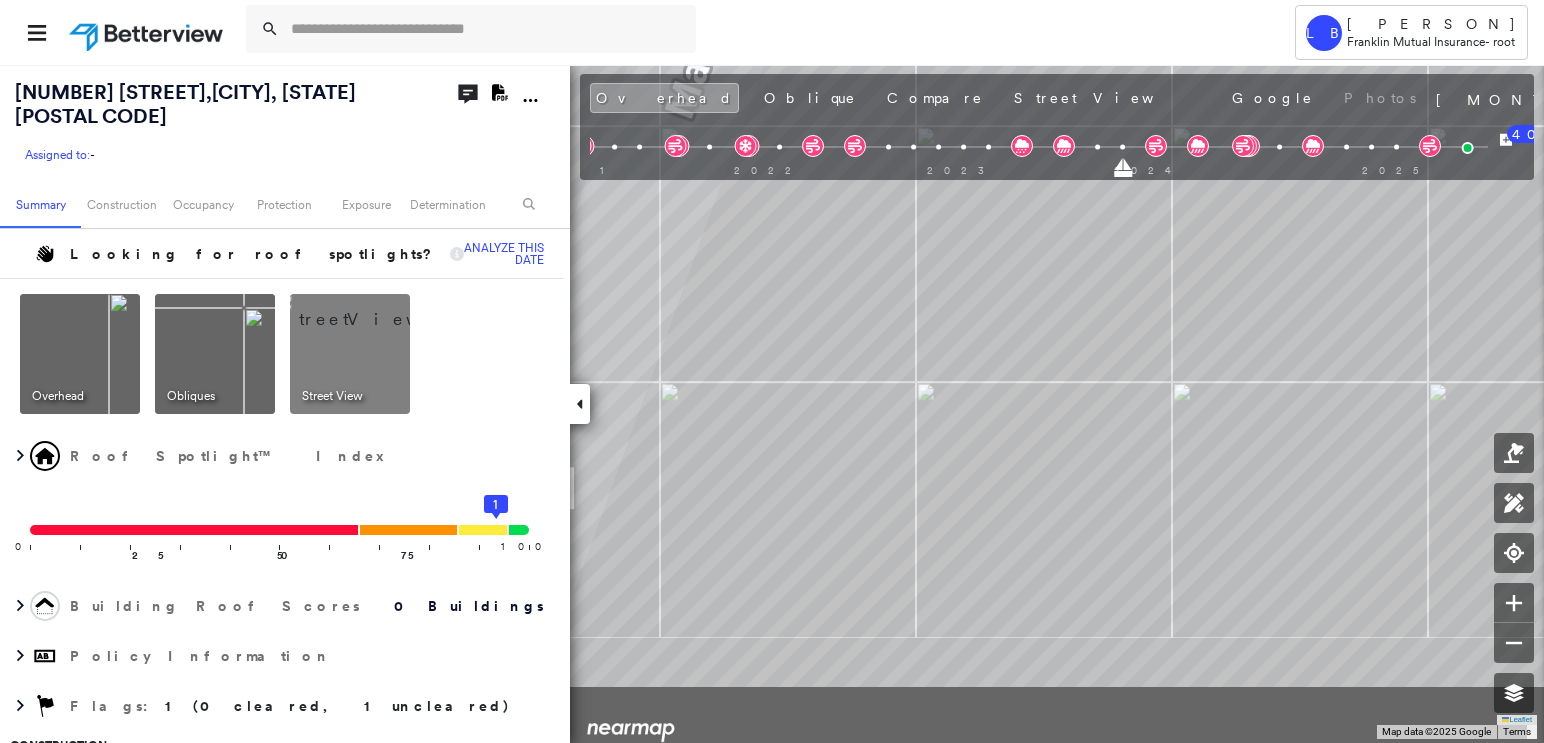 click on "[COMPANY] - root [NUMBER] [STREET], [CITY], [STATE] Assigned to: - Assigned to: - Assigned to: - Open Comments Download PDF Report Summary Construction Occupancy Protection Exposure Determination Looking for roof spotlights? Analyze this date Overhead Obliques Street View Roof Spotlight™ Index [NUMBER] [NUMBER] [NUMBER] [NUMBER] [NUMBER] Building Roof Scores [NUMBER] Buildings Policy Information Flags : [NUMBER] ( [NUMBER] cleared, [NUMBER] uncleared) Construction BuildZoom - Building Permit Data and Analysis Occupancy Place Detail Protection Exposure FEMA Risk Index Flood Regional Hazard: [NUMBER] out of [NUMBER] Additional Perils Determination Flags : [NUMBER] ( [NUMBER] cleared, [NUMBER] uncleared) Uncleared Flags ([NUMBER]) Cleared Flags ( [NUMBER] ) LOW Low Priority Flagged [MM]/[DD]/[YY] Clear Action Taken New Entry History Quote/New Business Terms & Conditions Added ACV Endorsement Added Cosmetic Endorsement Inspection/Loss Control Report Information Added to Inspection Survey Onsite Inspection Ordered Determined No Inspection Needed General Save Renewal General [NUMBER]" at bounding box center [772, 403] 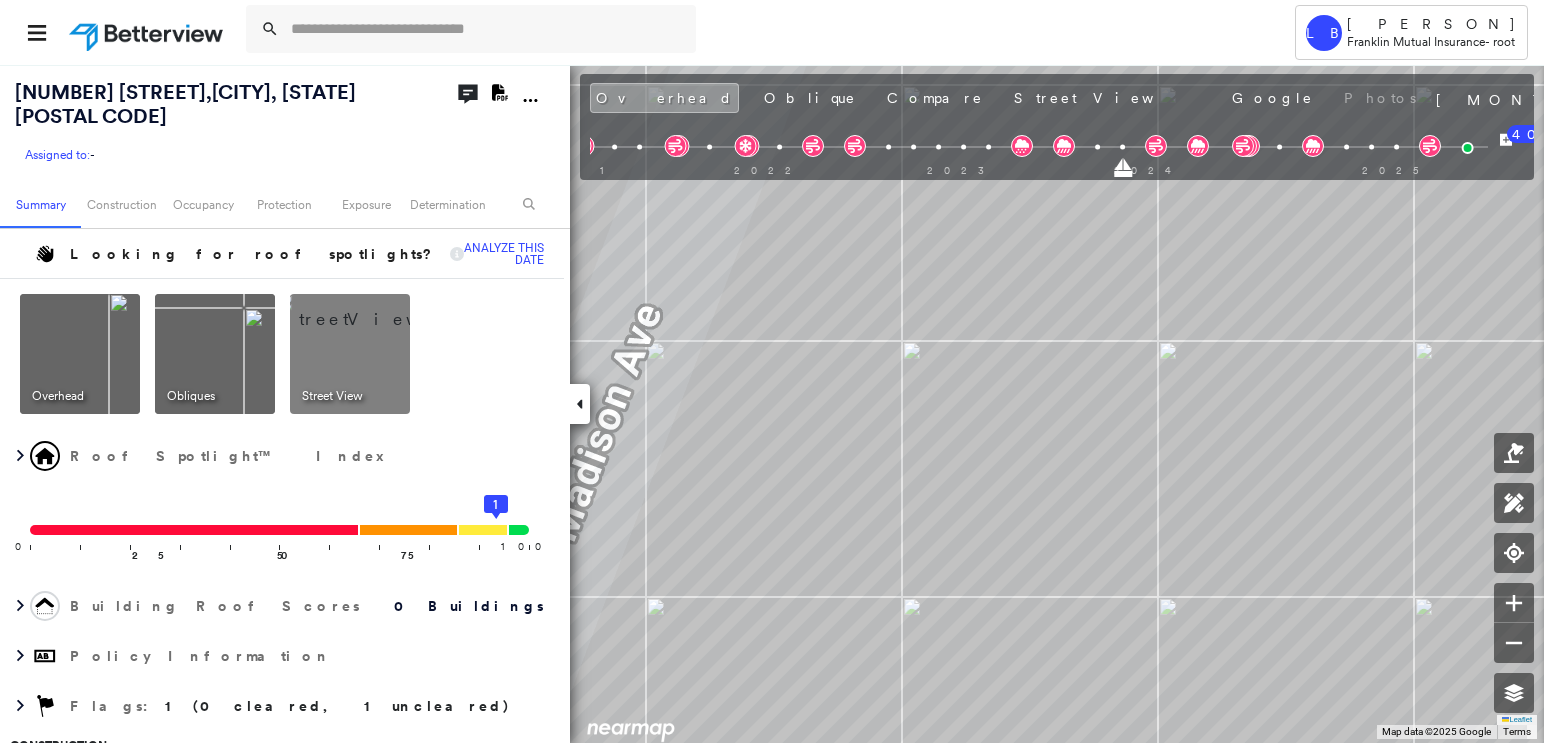 click on "Tower LB Lynne Brahm Franklin Mutual Insurance - root 1 [STREET], [CITY], [STATE] [ZIP] Assigned to: - Assigned to: - Assigned to: - Open Comments Download PDF Report Summary Construction Occupancy Protection Exposure Determination Looking for roof spotlights? Analyze this date Overhead Obliques Street View Roof Spotlight™ Index 0 100 25 50 75 1 Building Roof Scores 0 Buildings Policy Information Flags : 1 (0 cleared, 1 uncleared) Construction BuildZoom - Building Permit Data and Analysis Occupancy Place Detail Protection Exposure FEMA Risk Index Flood Regional Hazard: 2 out of 5 Additional Perils Determination Flags : 1 (0 cleared, 1 uncleared) Uncleared Flags (1) Cleared Flags (0) LOW Low Priority Flagged 08/05/[YEAR] Clear Action Taken New Entry History Quote/New Business Terms & Conditions Added ACV Endorsement Added Cosmetic Endorsement Inspection/Loss Control Report Information Added to Inspection Survey Onsite Inspection Ordered Determined No Inspection Needed General Save Renewal Save" at bounding box center (772, 371) 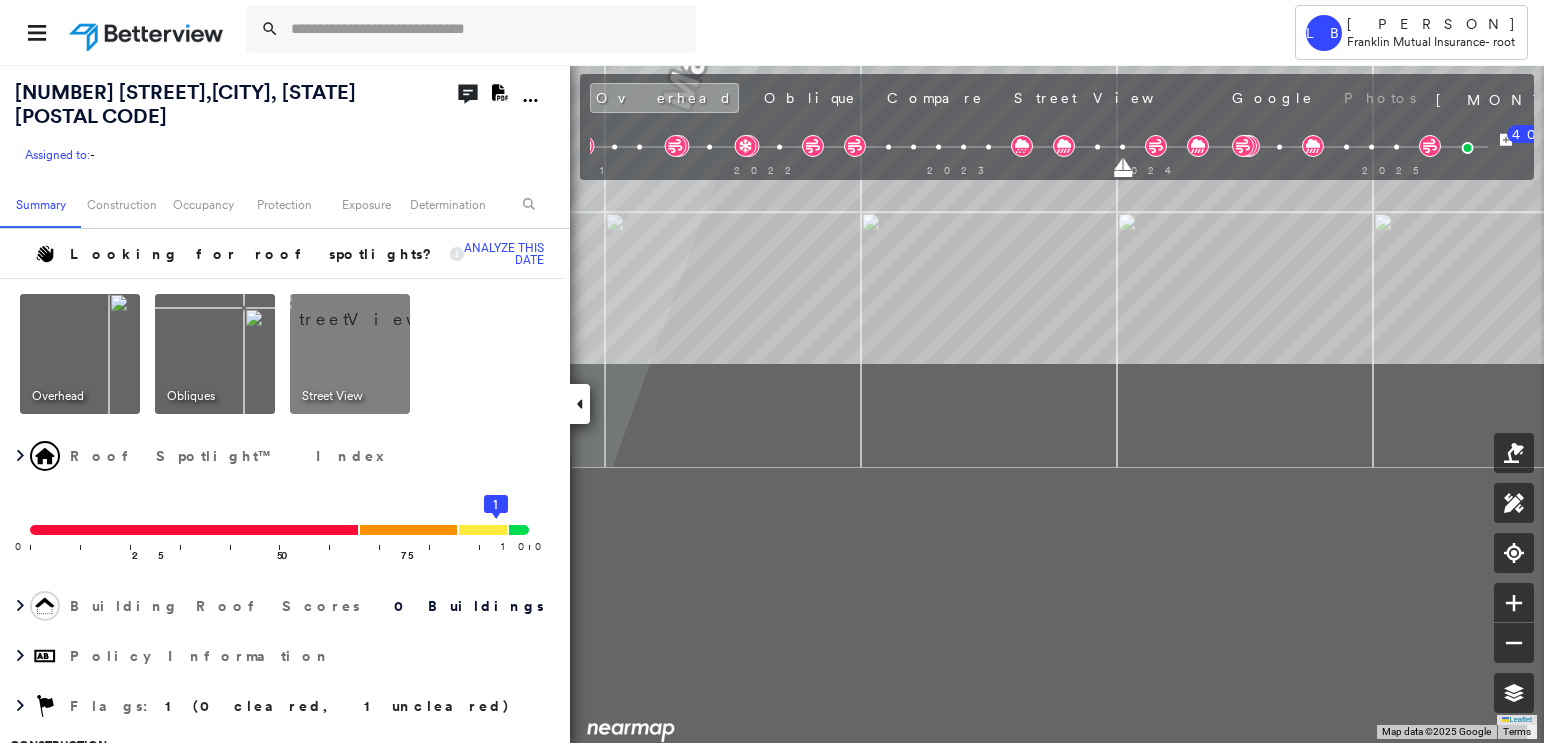 click on "Tower LB Lynne Brahm Franklin Mutual Insurance - root 1 [STREET], [CITY], [STATE] [ZIP] Assigned to: - Assigned to: - Assigned to: - Open Comments Download PDF Report Summary Construction Occupancy Protection Exposure Determination Looking for roof spotlights? Analyze this date Overhead Obliques Street View Roof Spotlight™ Index 0 100 25 50 75 1 Building Roof Scores 0 Buildings Policy Information Flags : 1 (0 cleared, 1 uncleared) Construction BuildZoom - Building Permit Data and Analysis Occupancy Place Detail Protection Exposure FEMA Risk Index Flood Regional Hazard: 2 out of 5 Additional Perils Determination Flags : 1 (0 cleared, 1 uncleared) Uncleared Flags (1) Cleared Flags (0) LOW Low Priority Flagged 08/05/[YEAR] Clear Action Taken New Entry History Quote/New Business Terms & Conditions Added ACV Endorsement Added Cosmetic Endorsement Inspection/Loss Control Report Information Added to Inspection Survey Onsite Inspection Ordered Determined No Inspection Needed General Save Renewal Save" at bounding box center [772, 371] 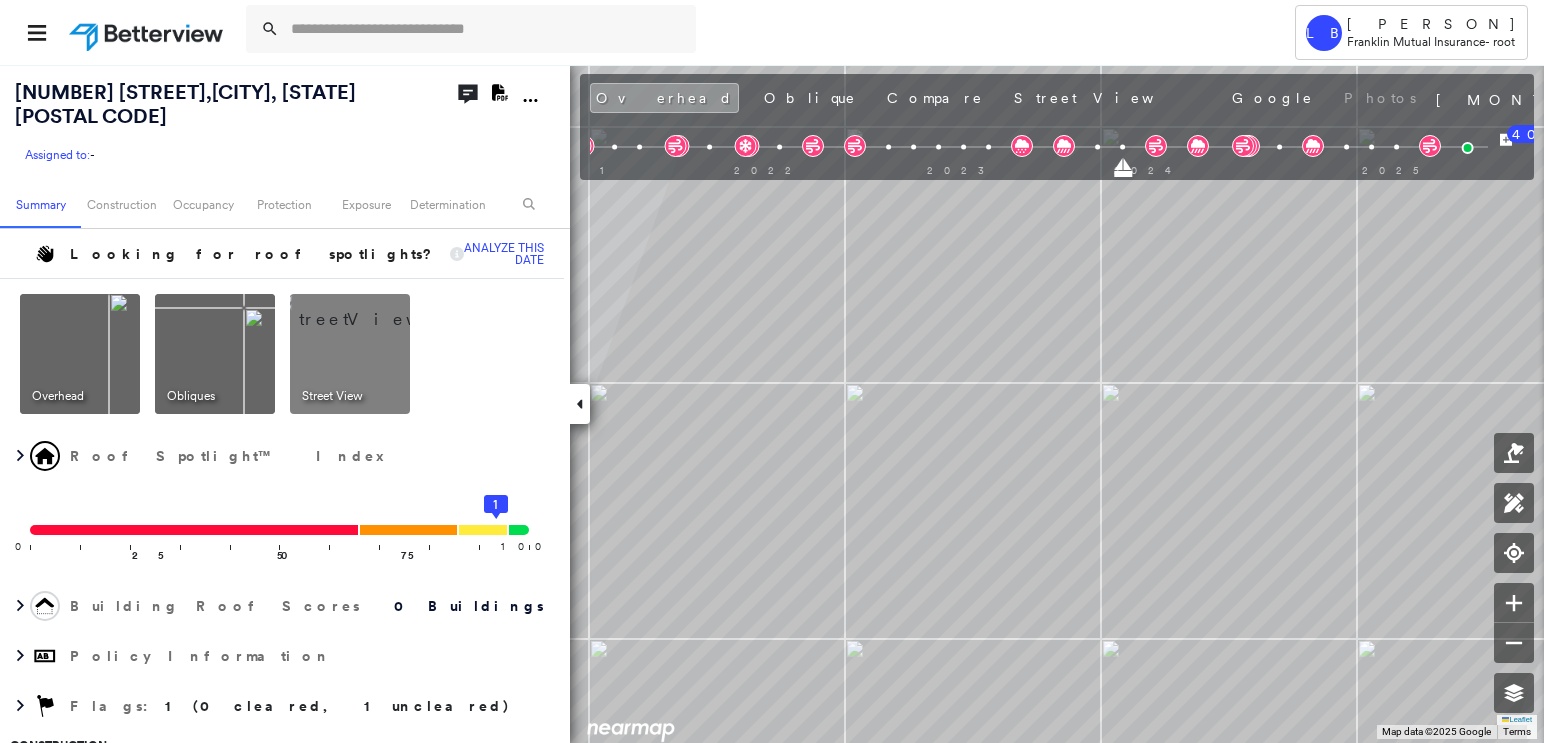 click at bounding box center (374, 309) 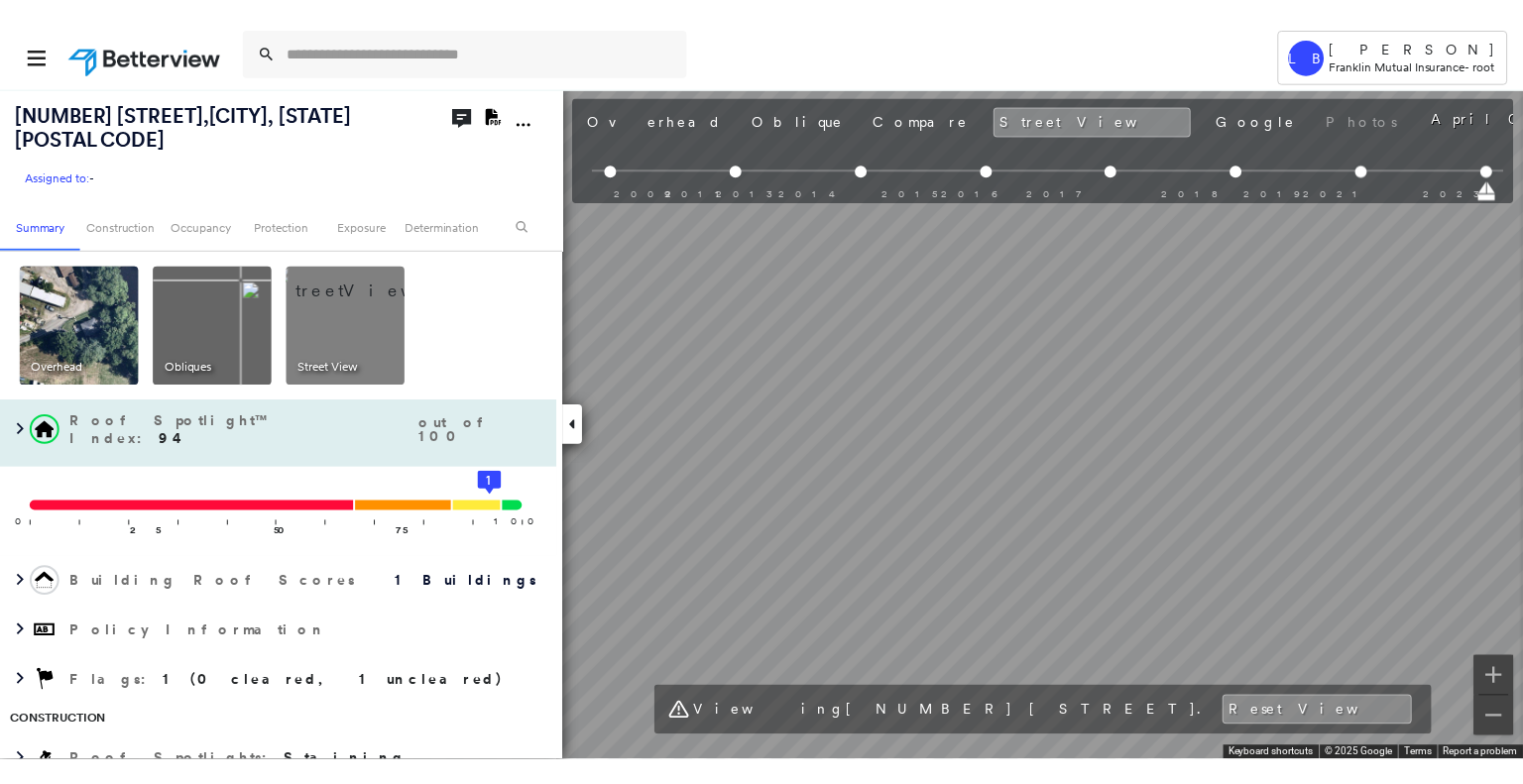 scroll, scrollTop: 0, scrollLeft: 386, axis: horizontal 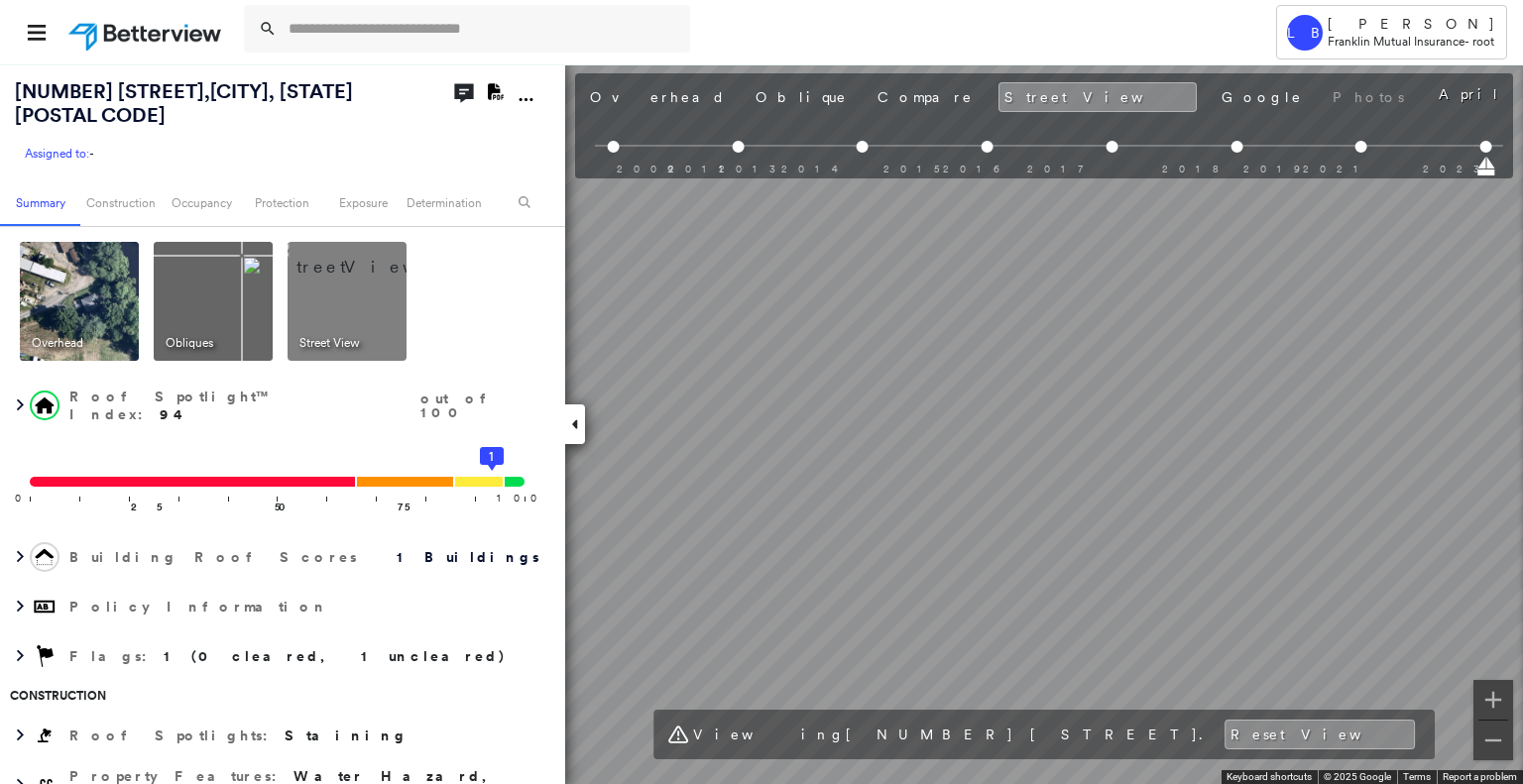 click at bounding box center (79, 301) 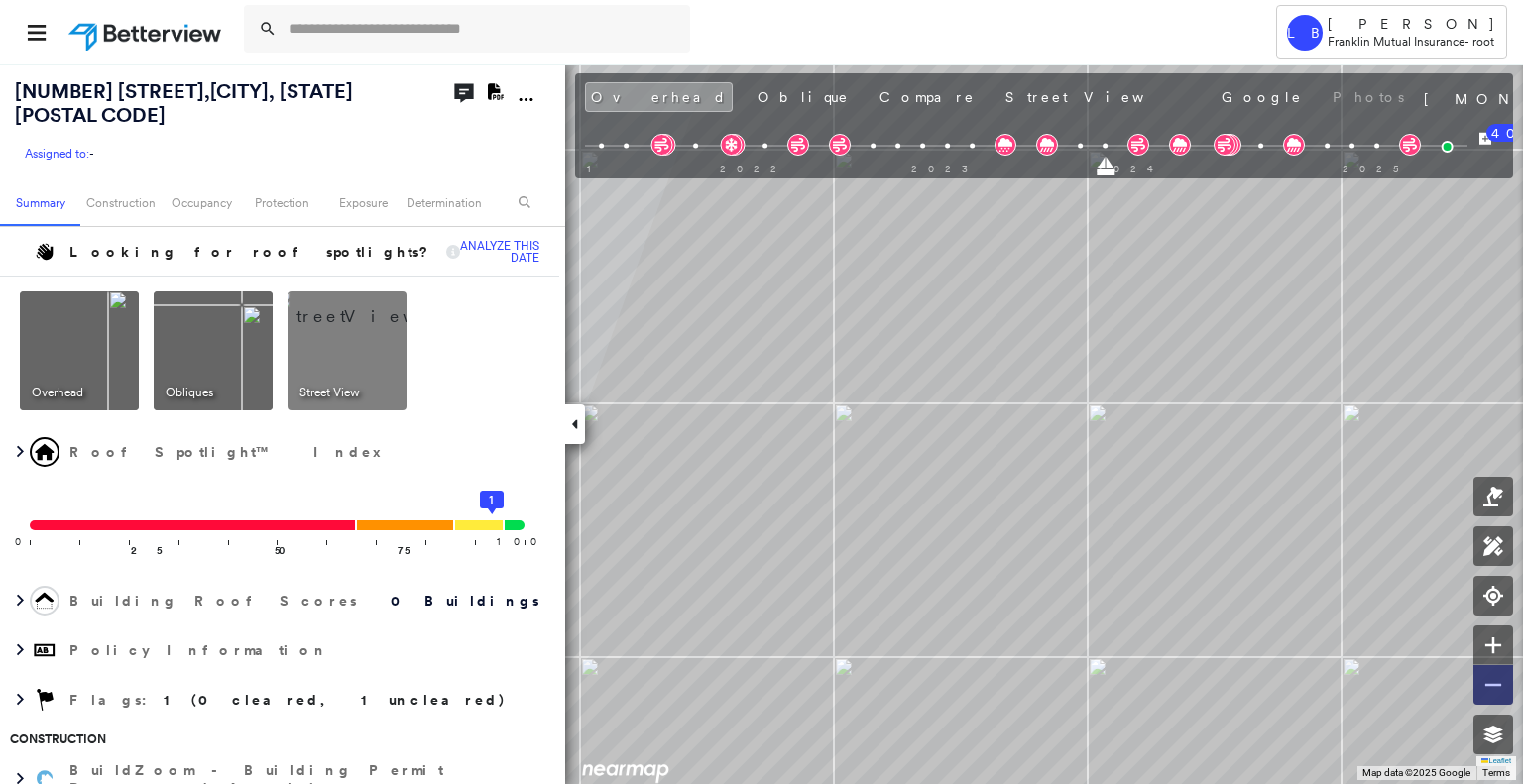 click 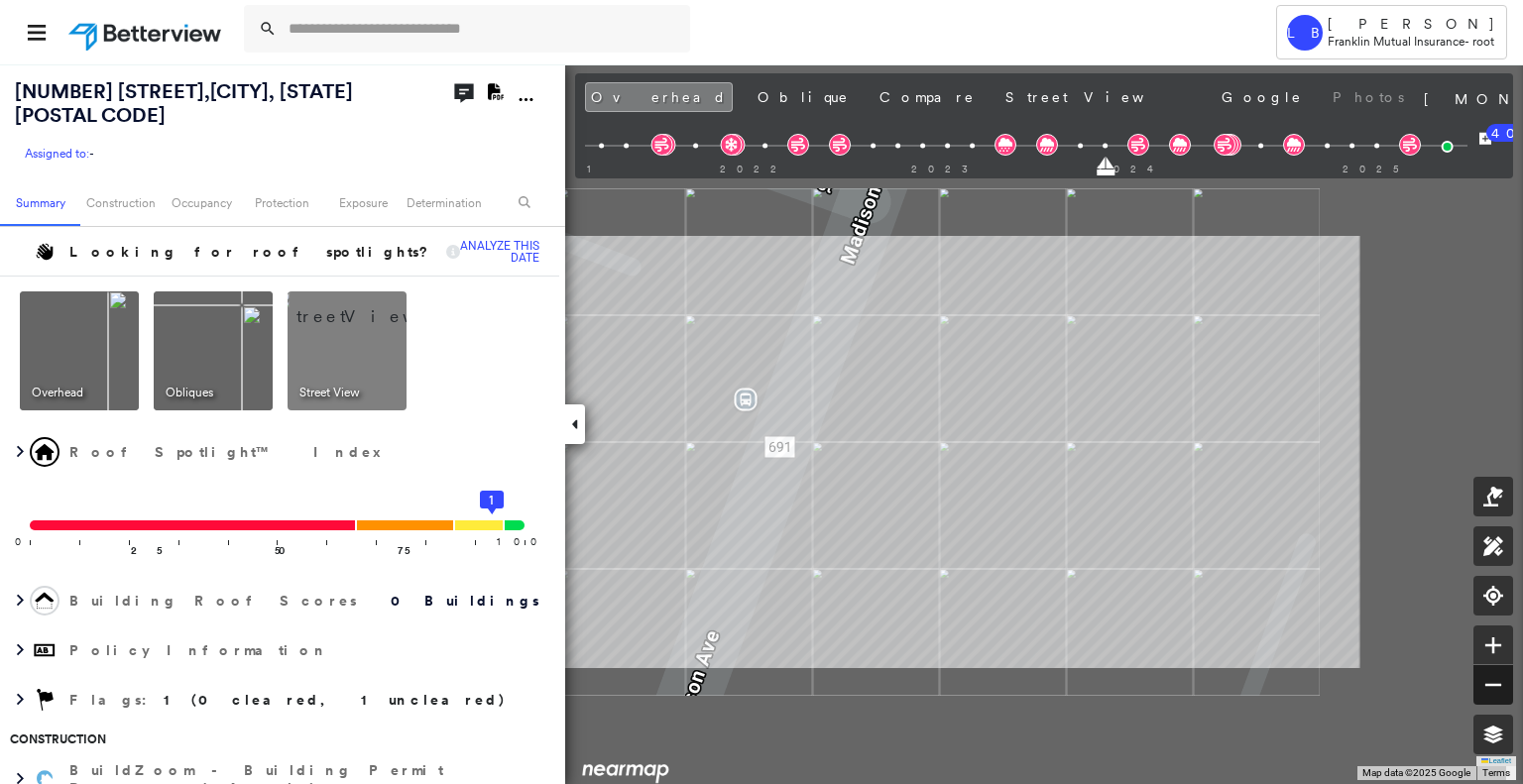 click 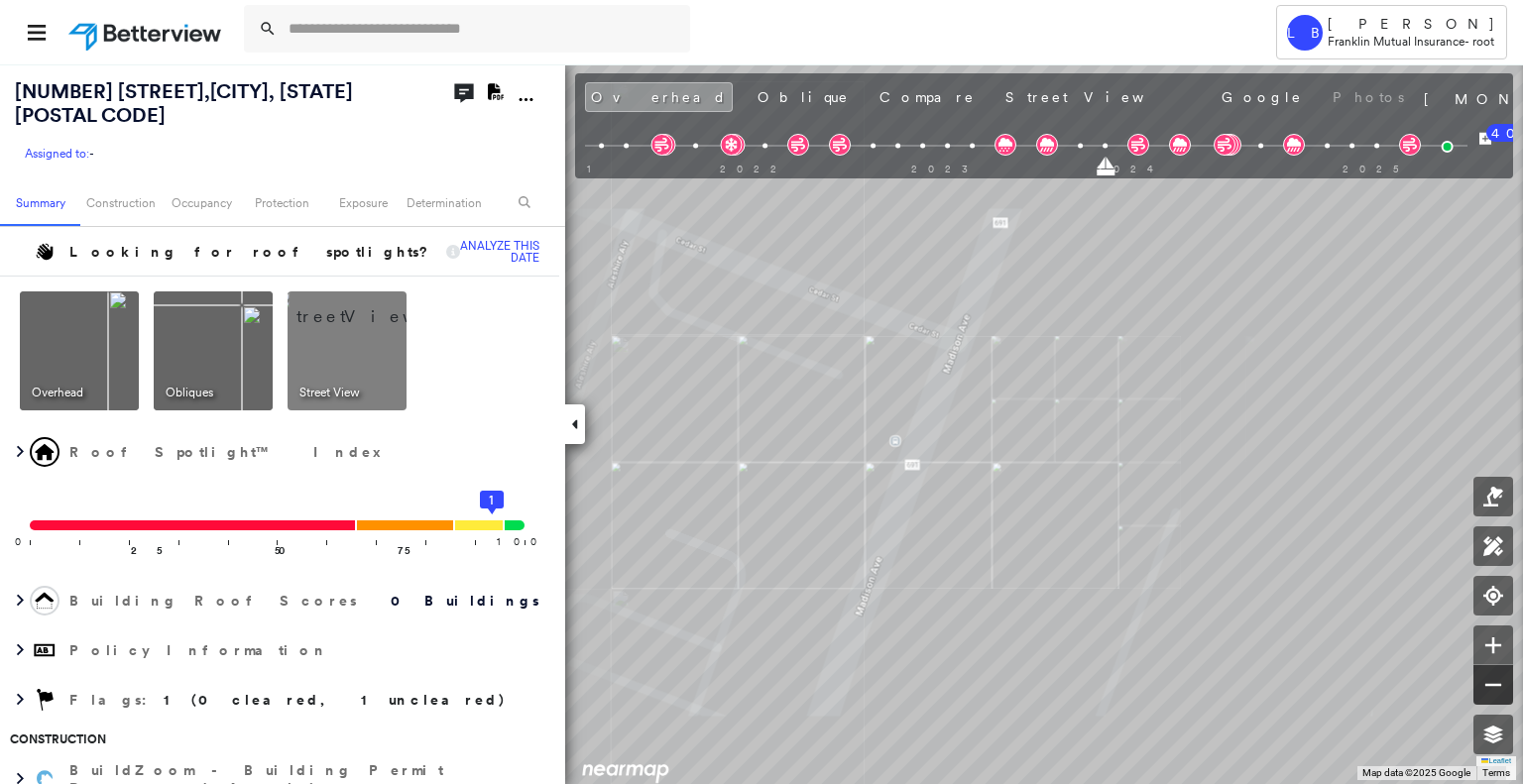 click 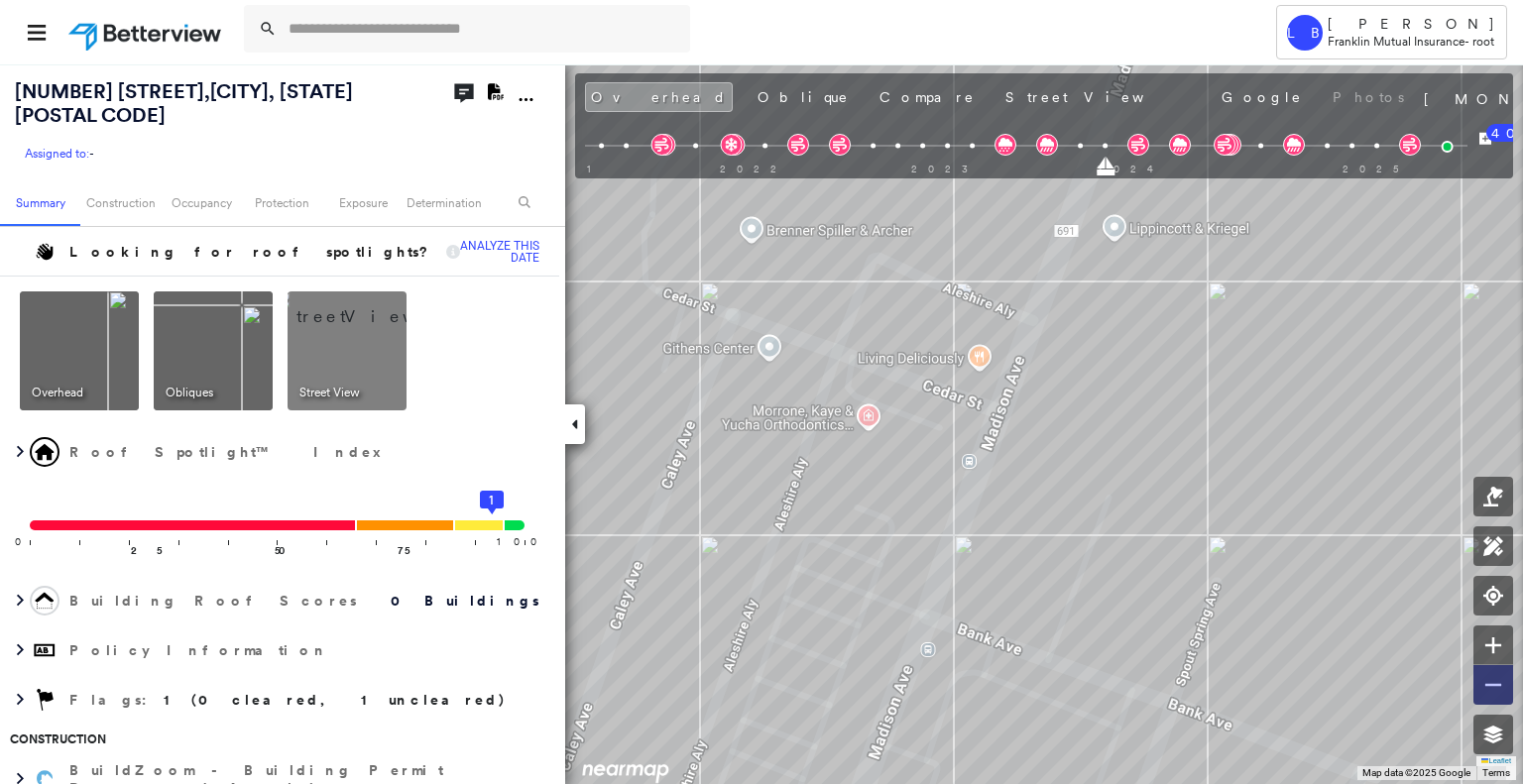 click 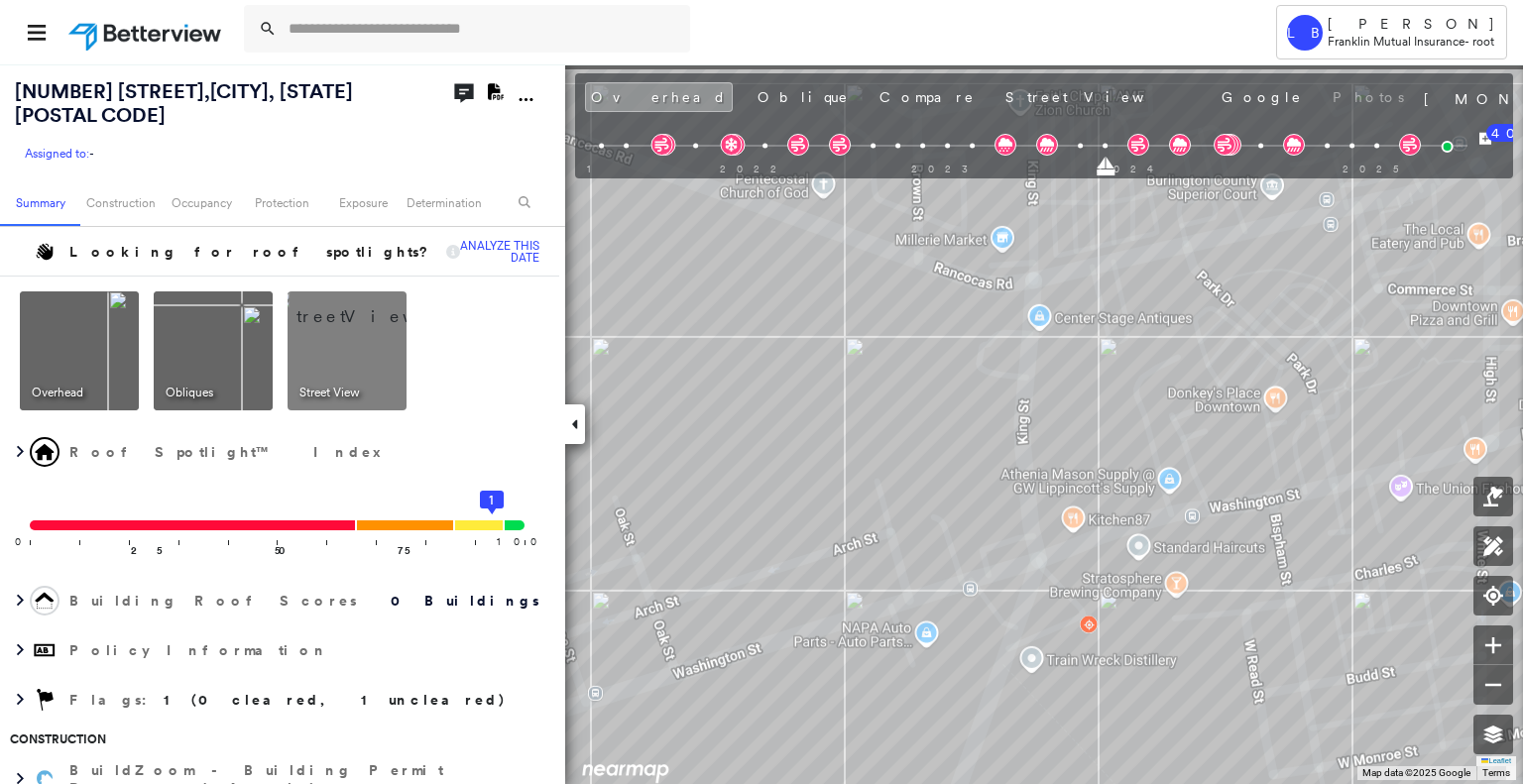 drag, startPoint x: 1091, startPoint y: 550, endPoint x: 1080, endPoint y: 625, distance: 75.80237 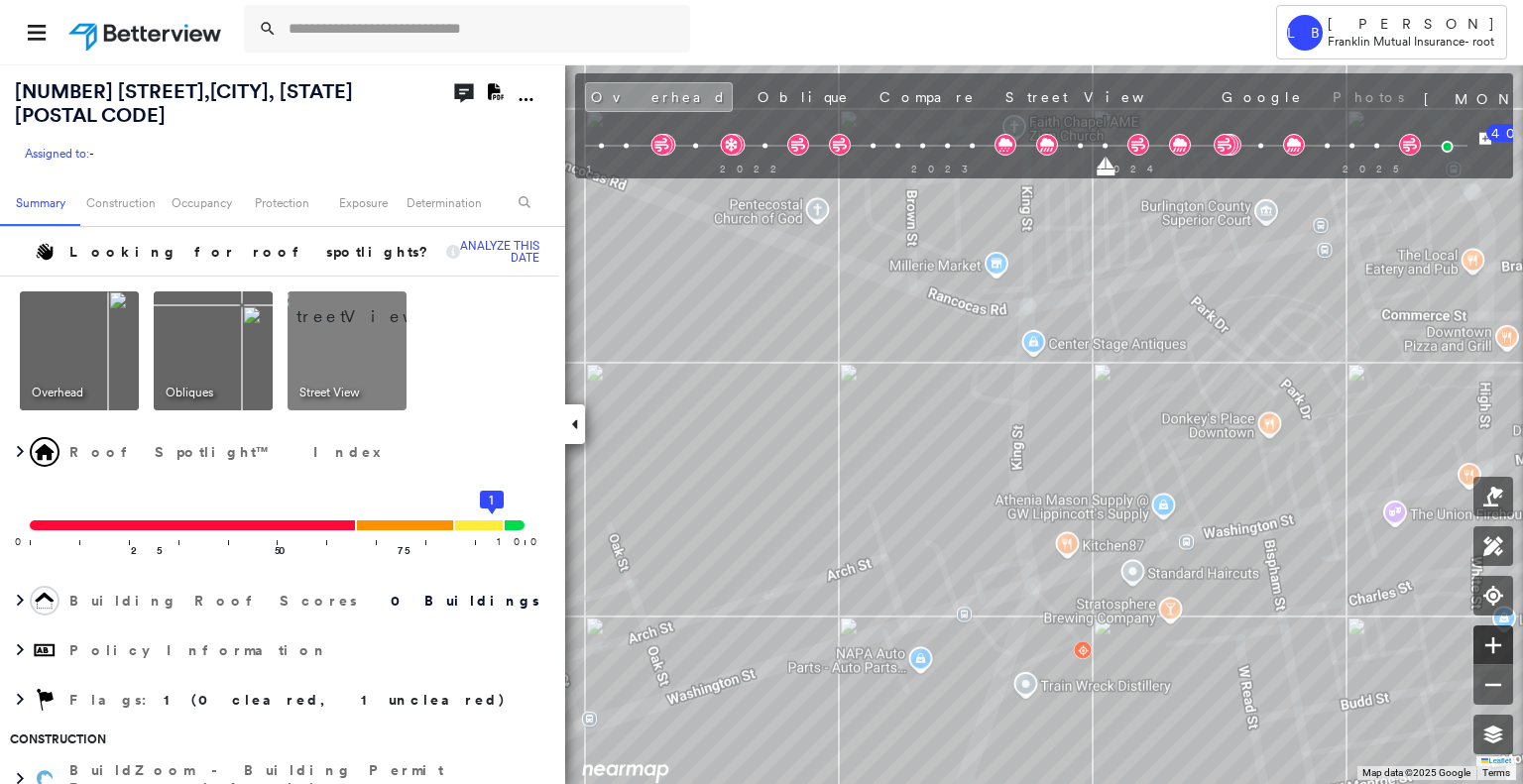 click 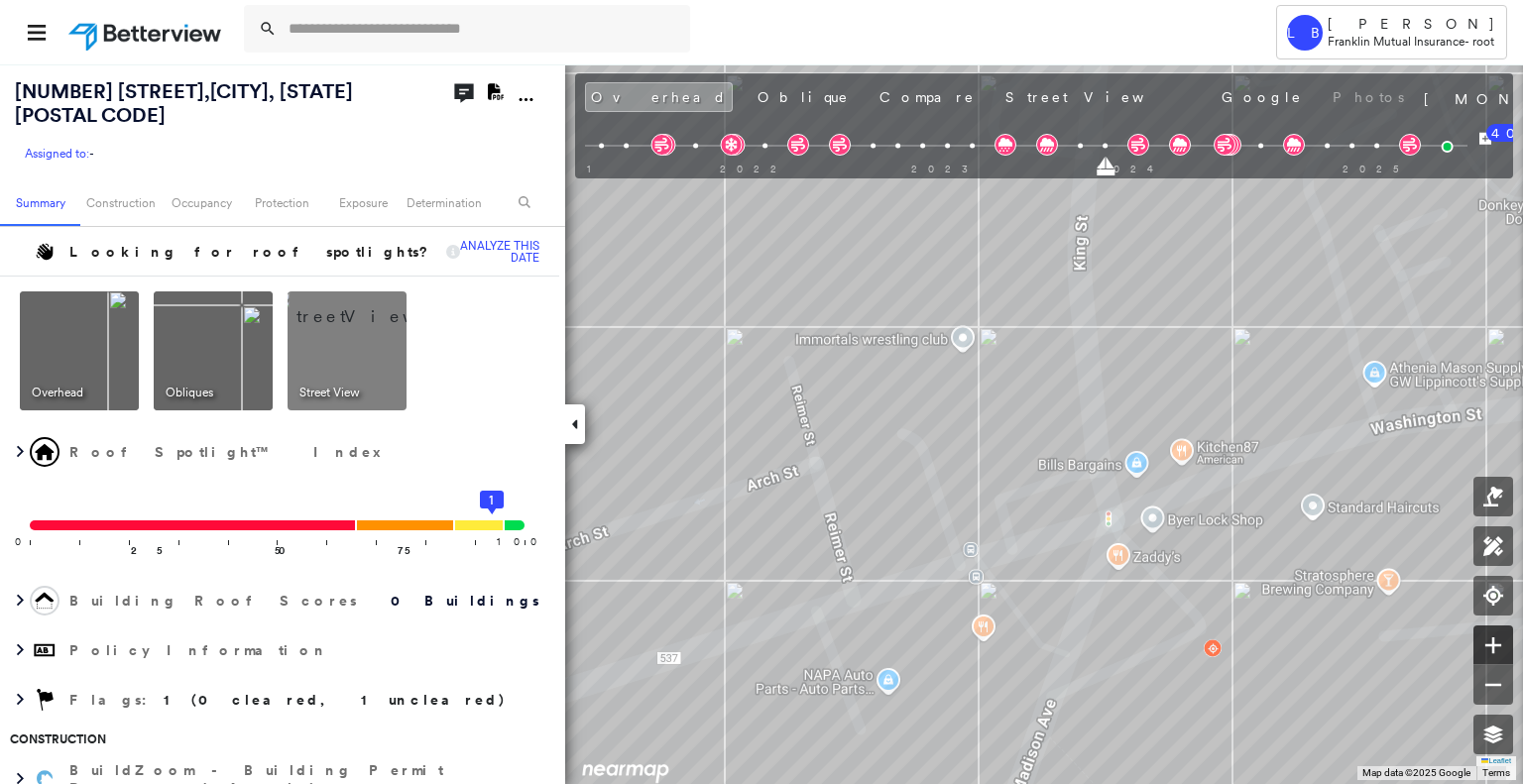 click 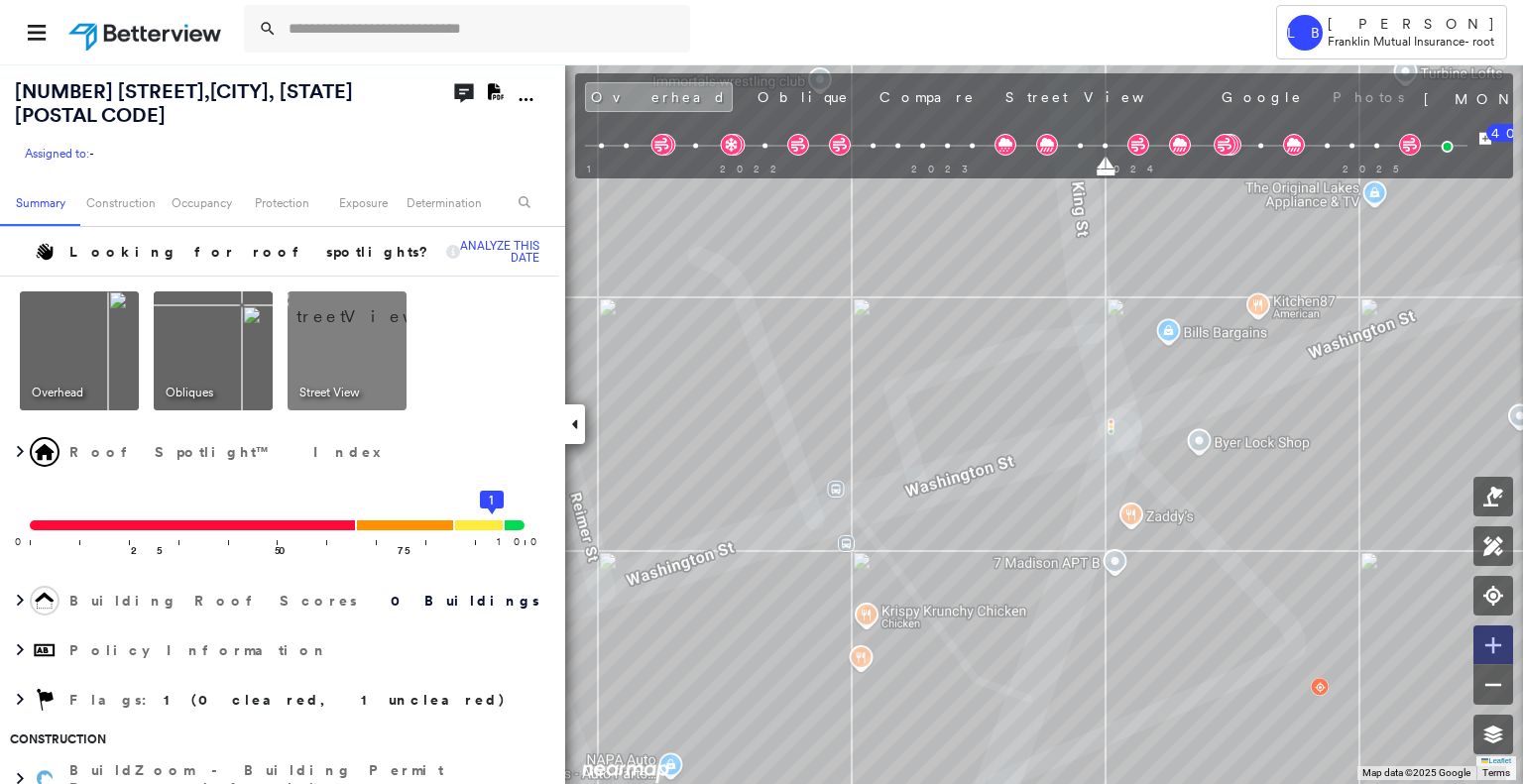 click at bounding box center (1493, 645) 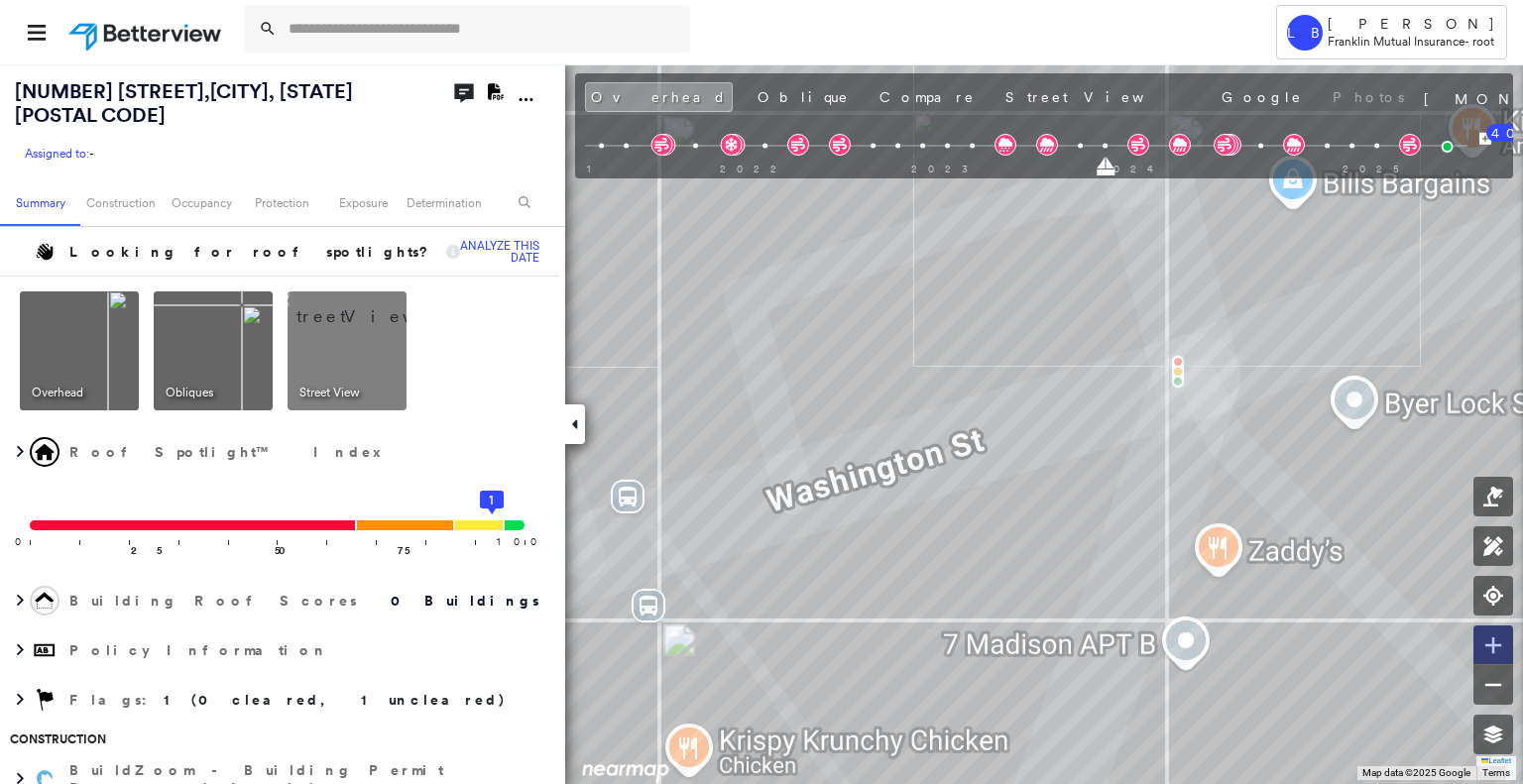 click at bounding box center (1493, 645) 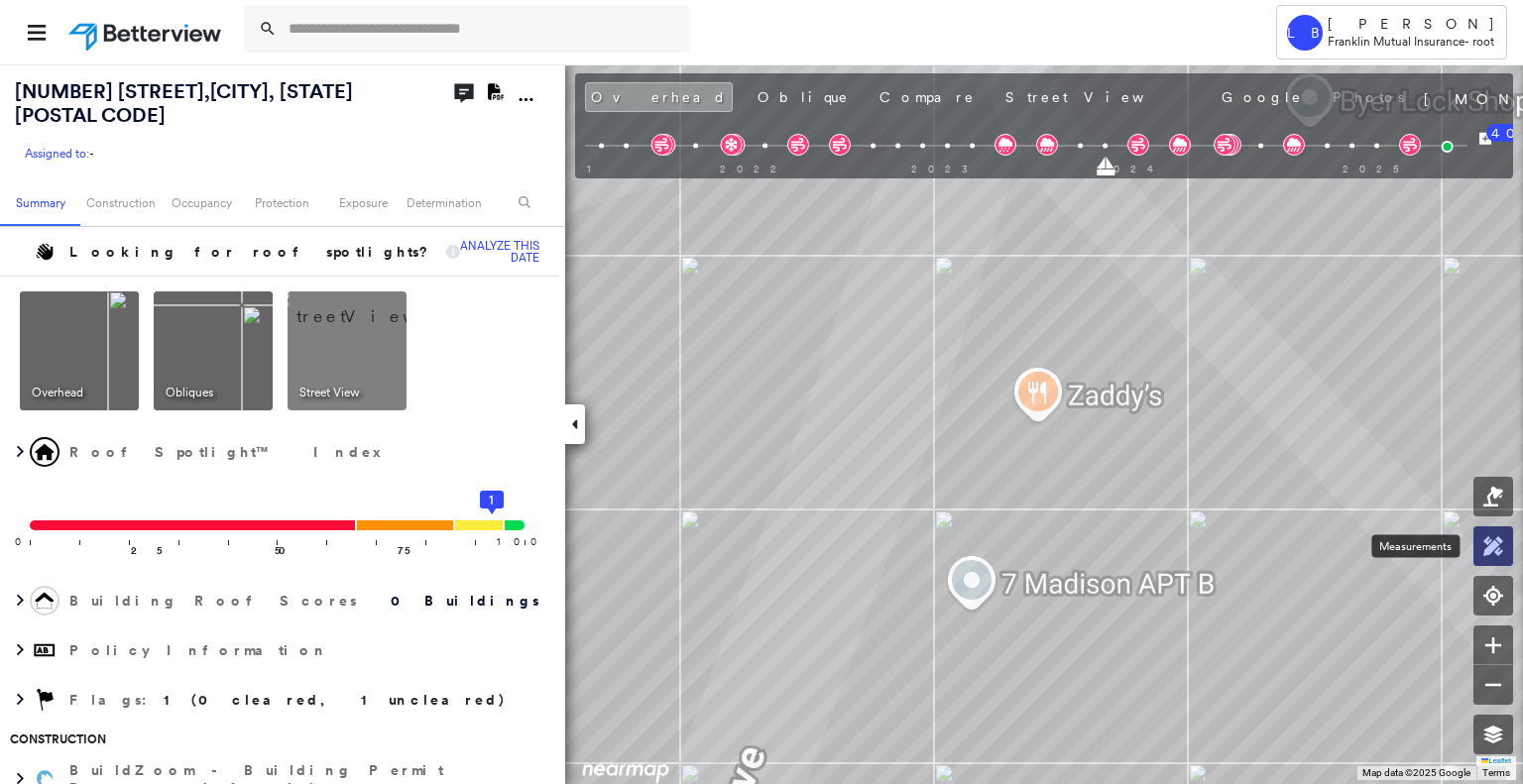 click 